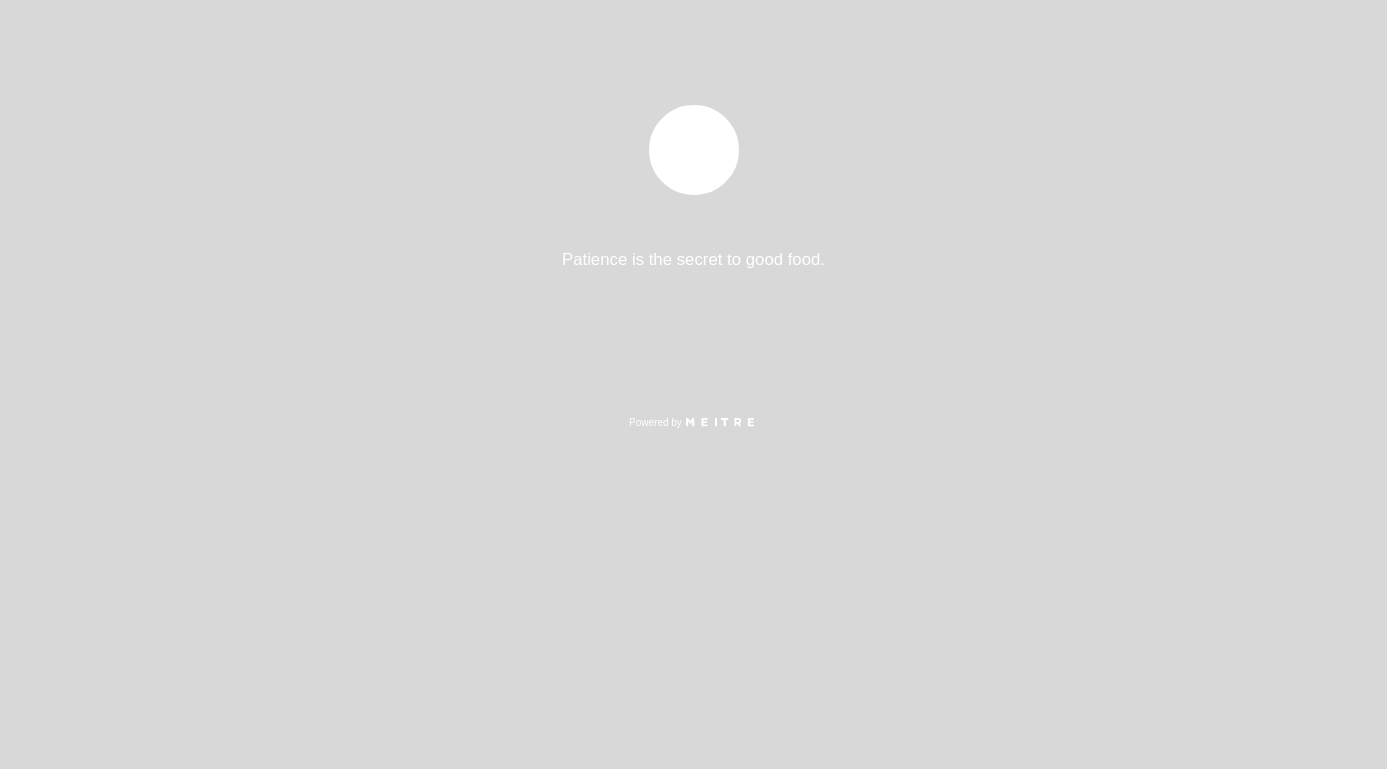 scroll, scrollTop: 0, scrollLeft: 0, axis: both 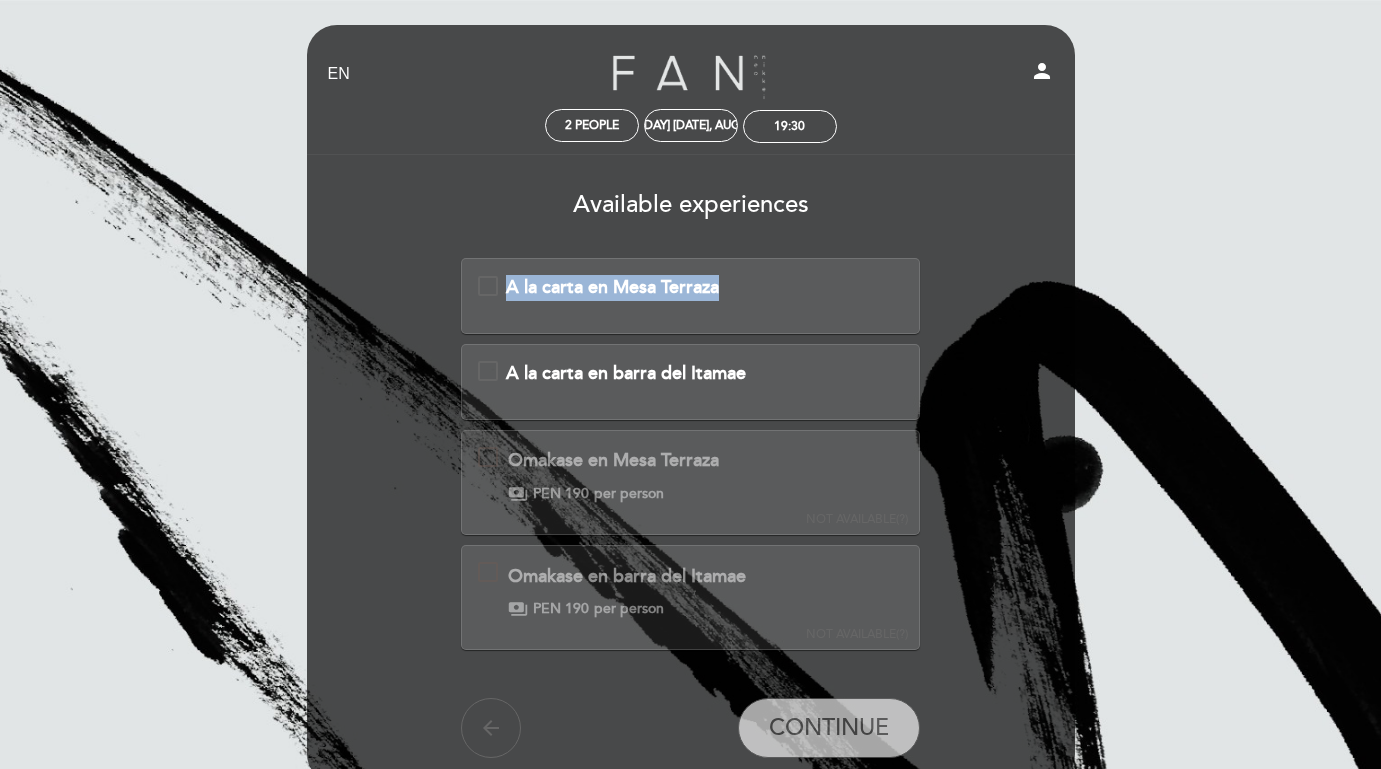drag, startPoint x: 770, startPoint y: 293, endPoint x: 682, endPoint y: 275, distance: 89.822044 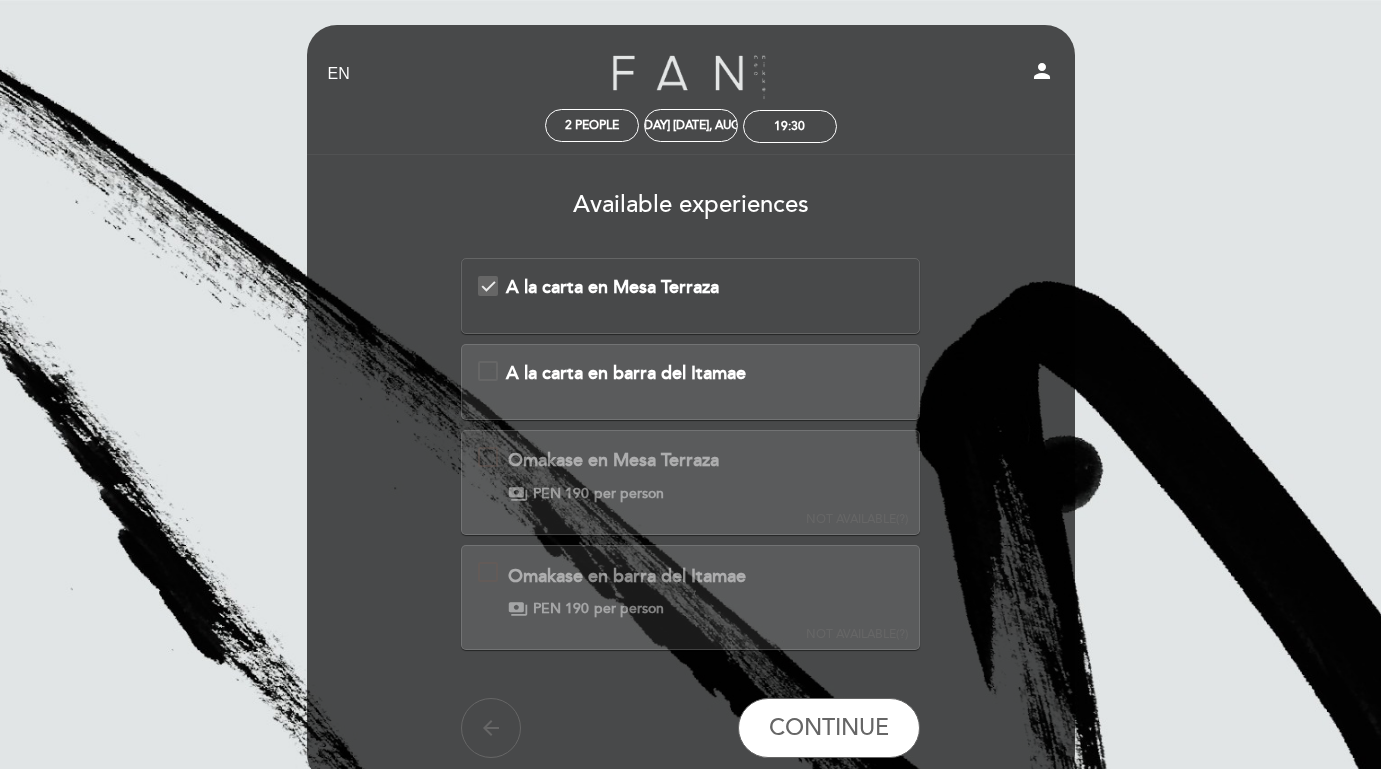 click on "Omakase en Mesa Terraza
This experience is not available for your selected date.
The Omakase FAN seeks out those who are looking to immerse themselves
into our cuisine.Our chefs curate the experience – designing an intentional
progression of flavors, textures, and
temperatures.
Though our products are subject to seasonal availability, you will taste a variety of dishes such as sashimi, tiraditos, nigiris, as well as other surprises.
An experience intended to delight and stimulate our diners’ palates, join us on
a journey exploring our cuisine and ingredients.
Available times for the experience:
Lunch: [DAY], [DAY] and [DAY] at [TIME]; [TIME]; [TIME]; [TIME] or [TIME]
Dinner: [DAY], [DAY] and [DAY] at the only time of [TIME]
payments
PEN 190
per person
NOT AVAILABLE  (?)" at bounding box center (690, 482) 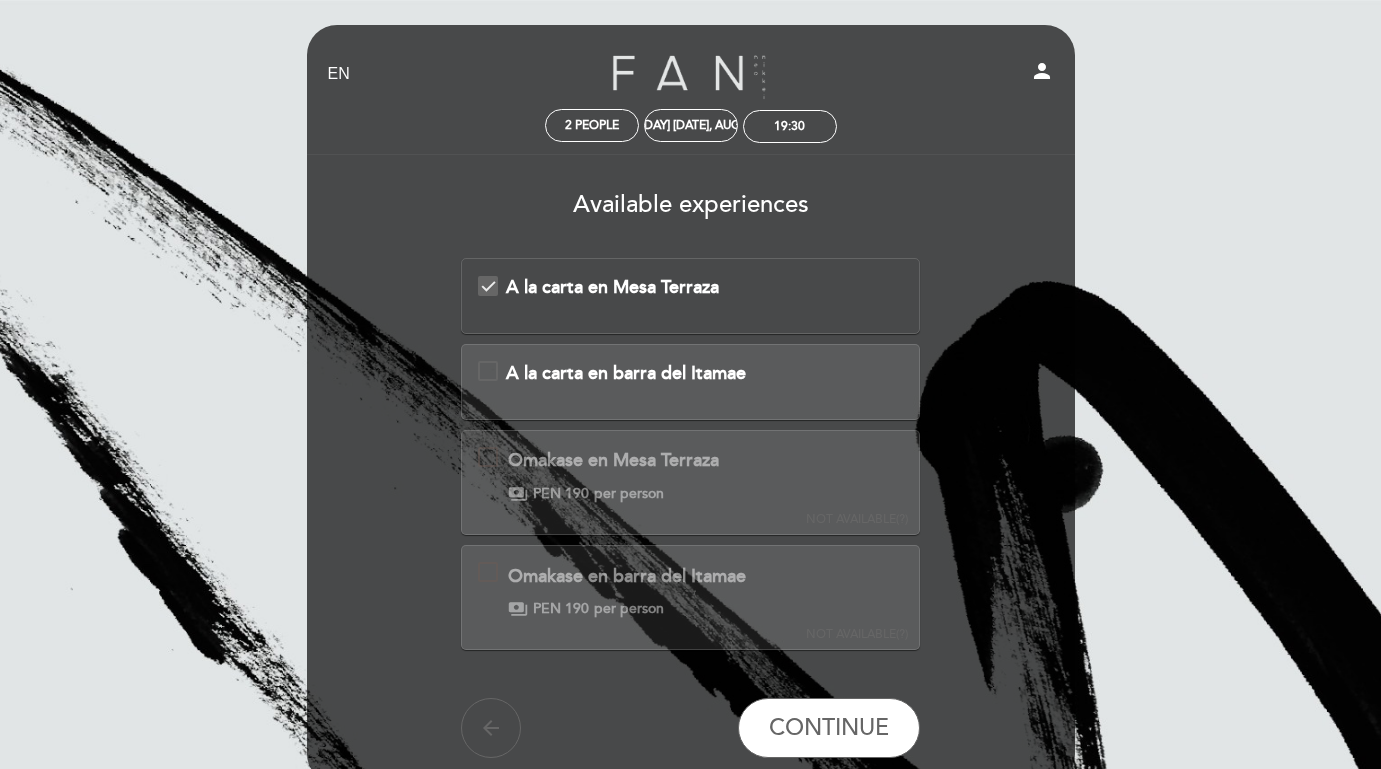 click on "A la carta en Mesa Terraza" at bounding box center (690, 288) 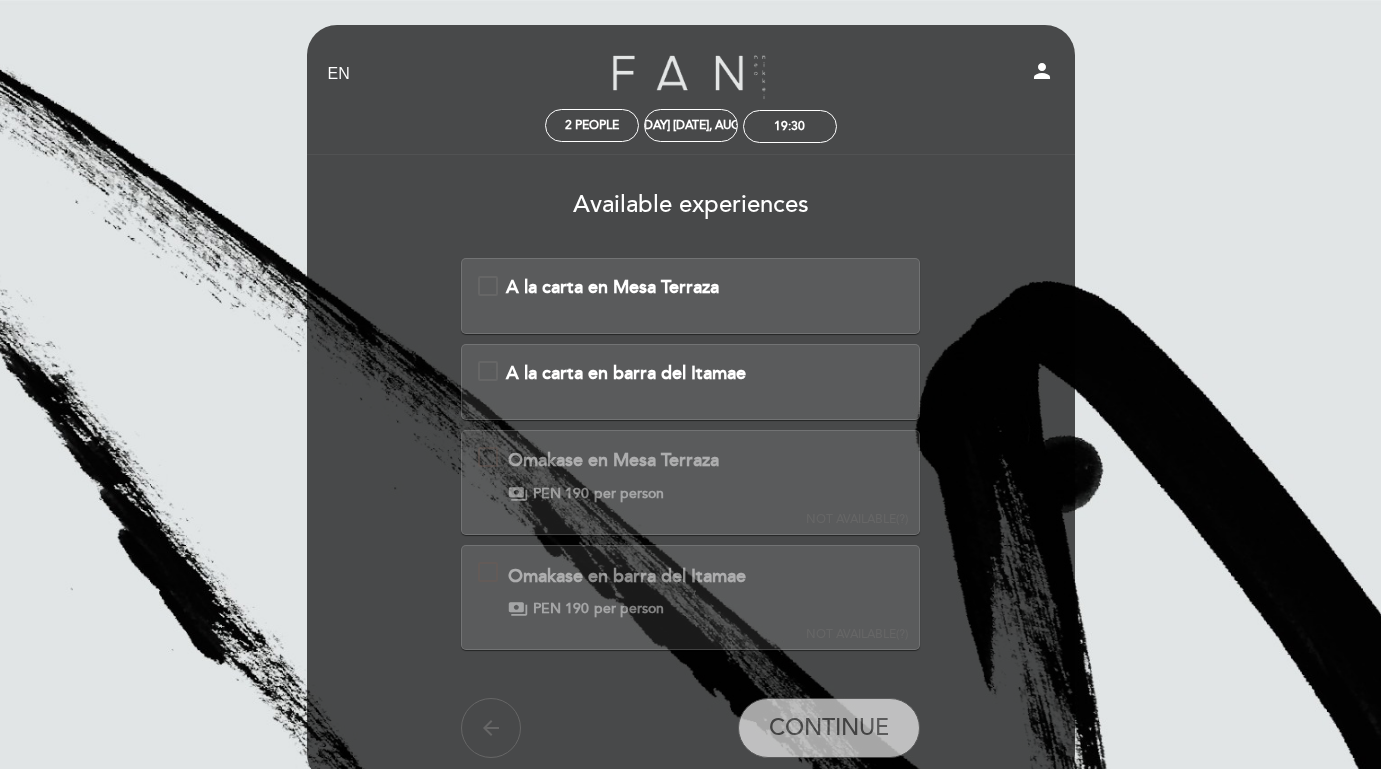 click on "Omakase en Mesa Terraza" at bounding box center (613, 461) 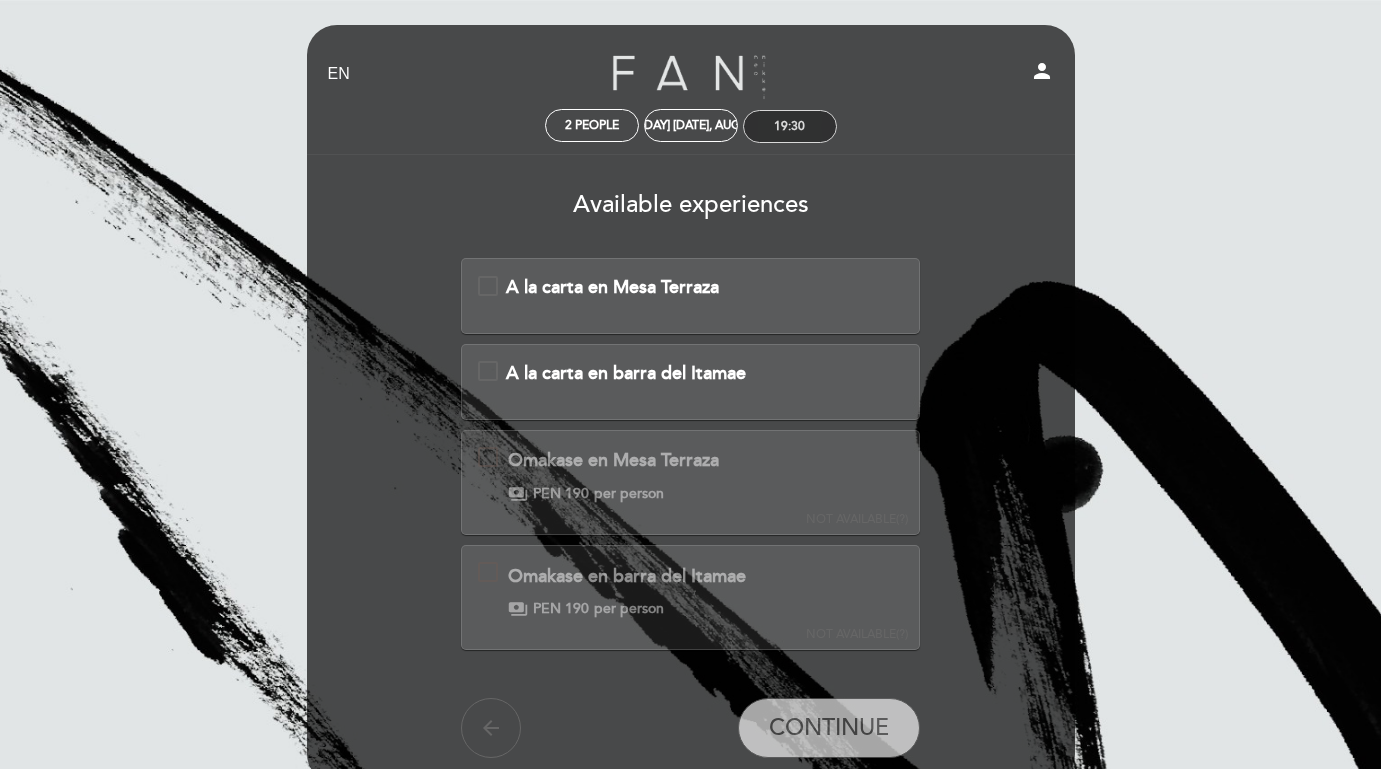click on "19:30" at bounding box center [790, 126] 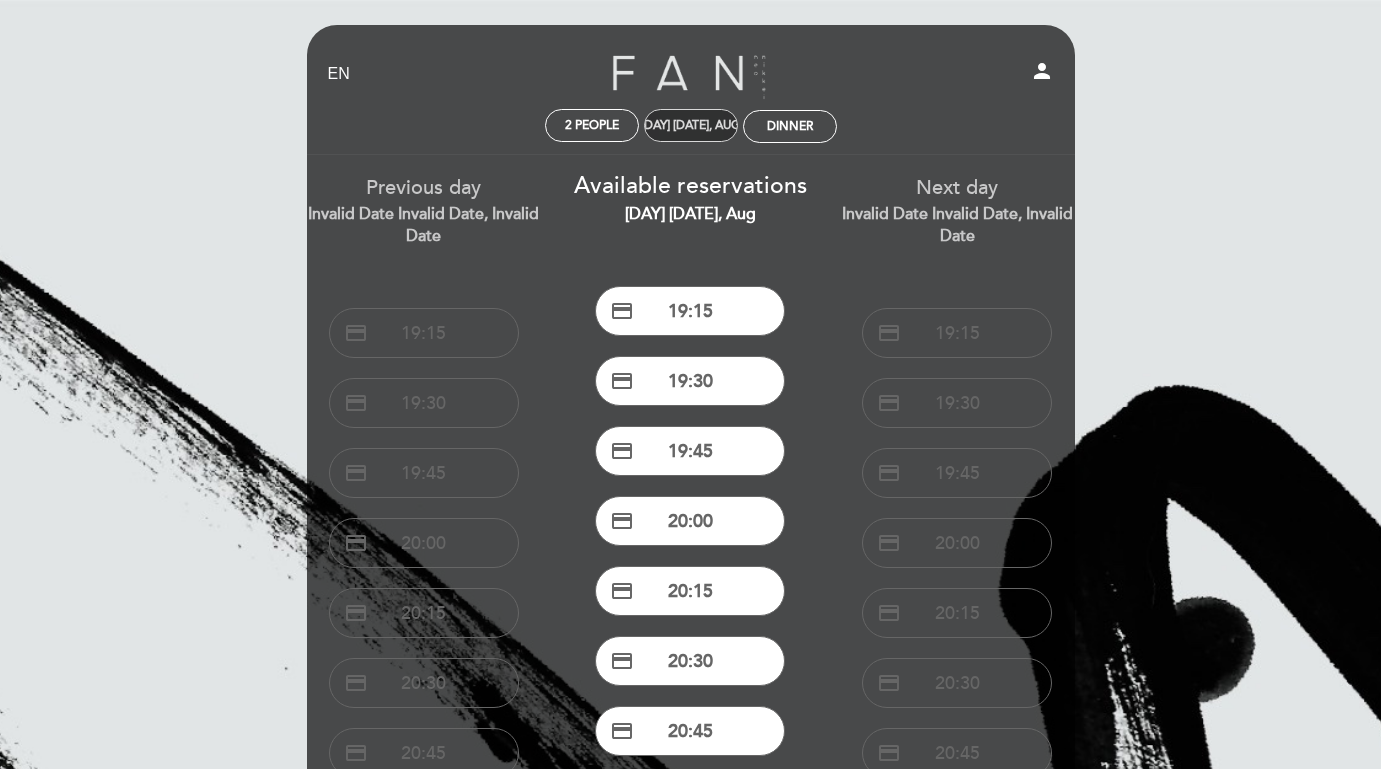 click on "[DAY]
[DATE],
Aug" at bounding box center (691, 125) 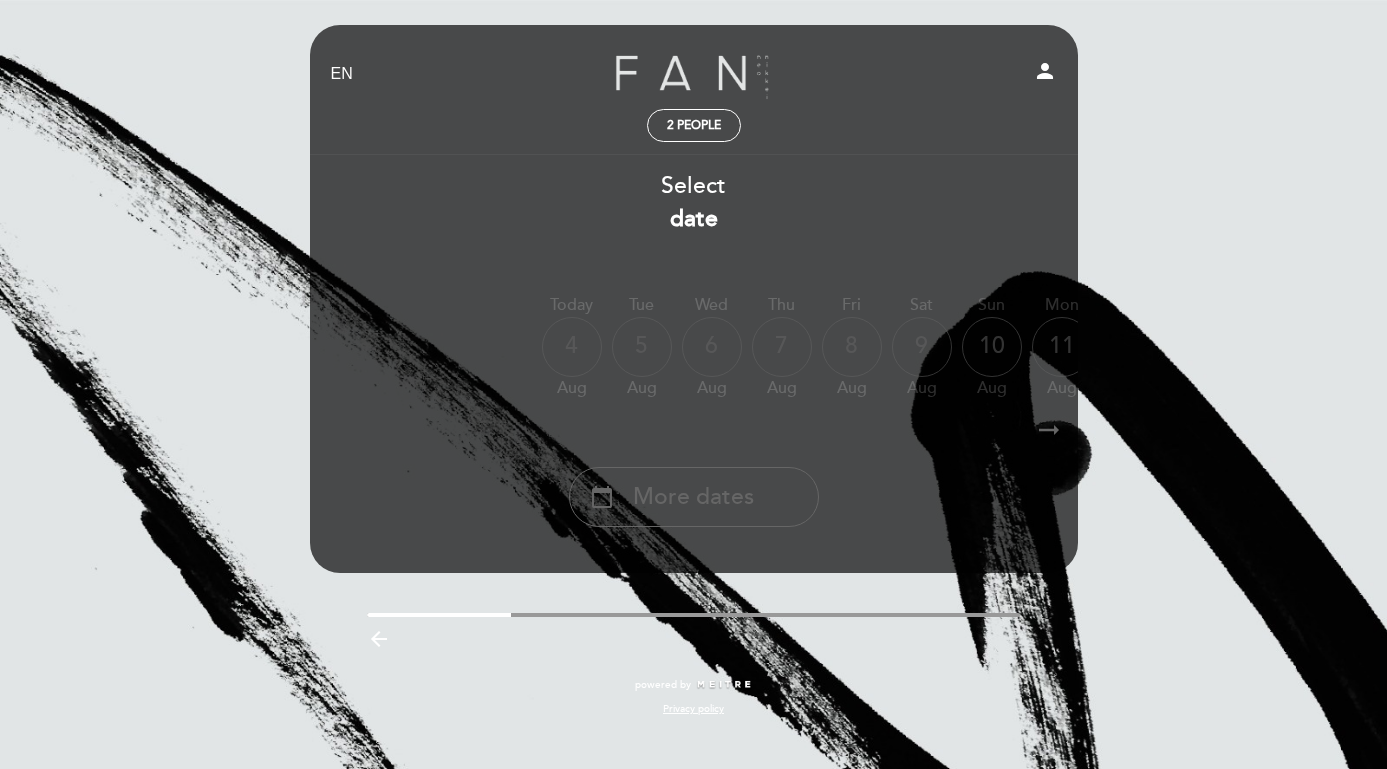 click on "arrow_right_alt
arrow_right_alt" at bounding box center [694, 430] 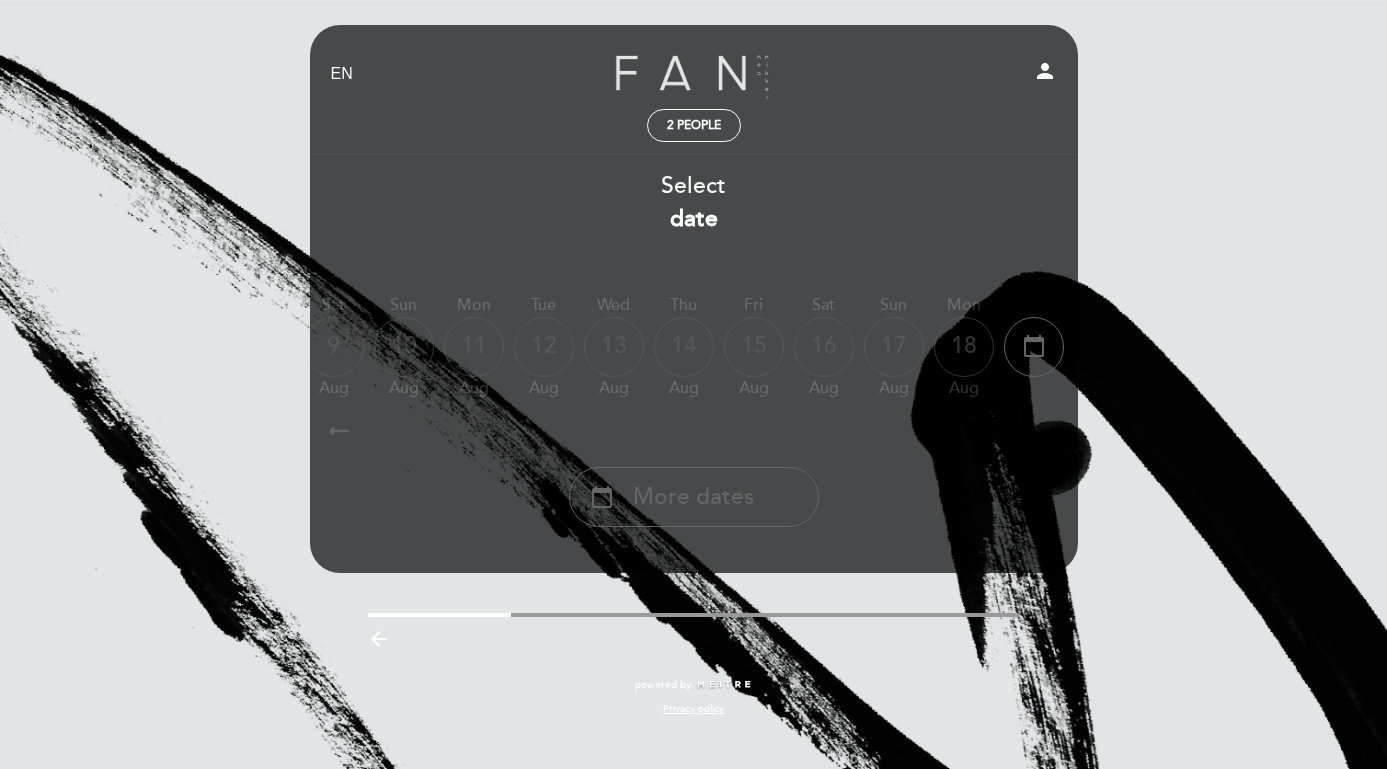 scroll, scrollTop: 0, scrollLeft: 588, axis: horizontal 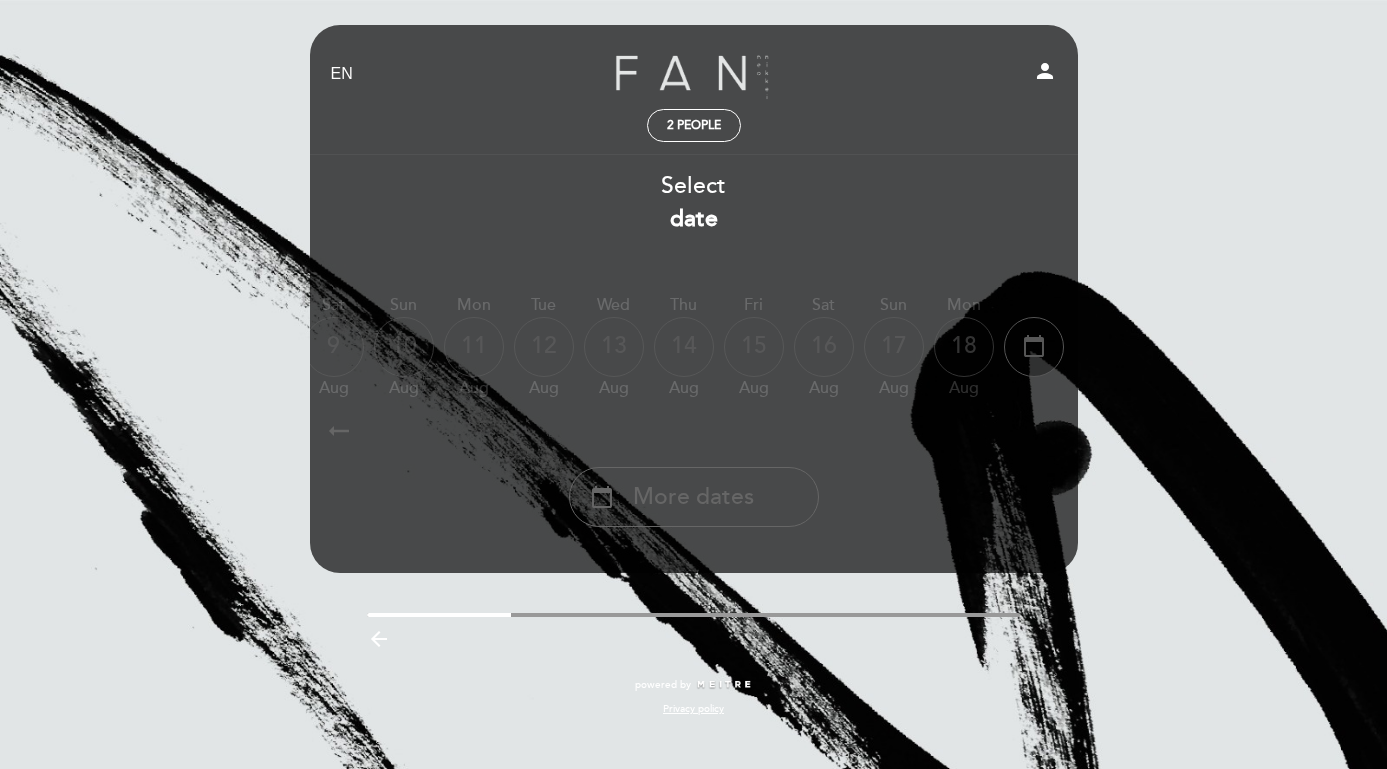 click on "calendar_today" at bounding box center [1034, 347] 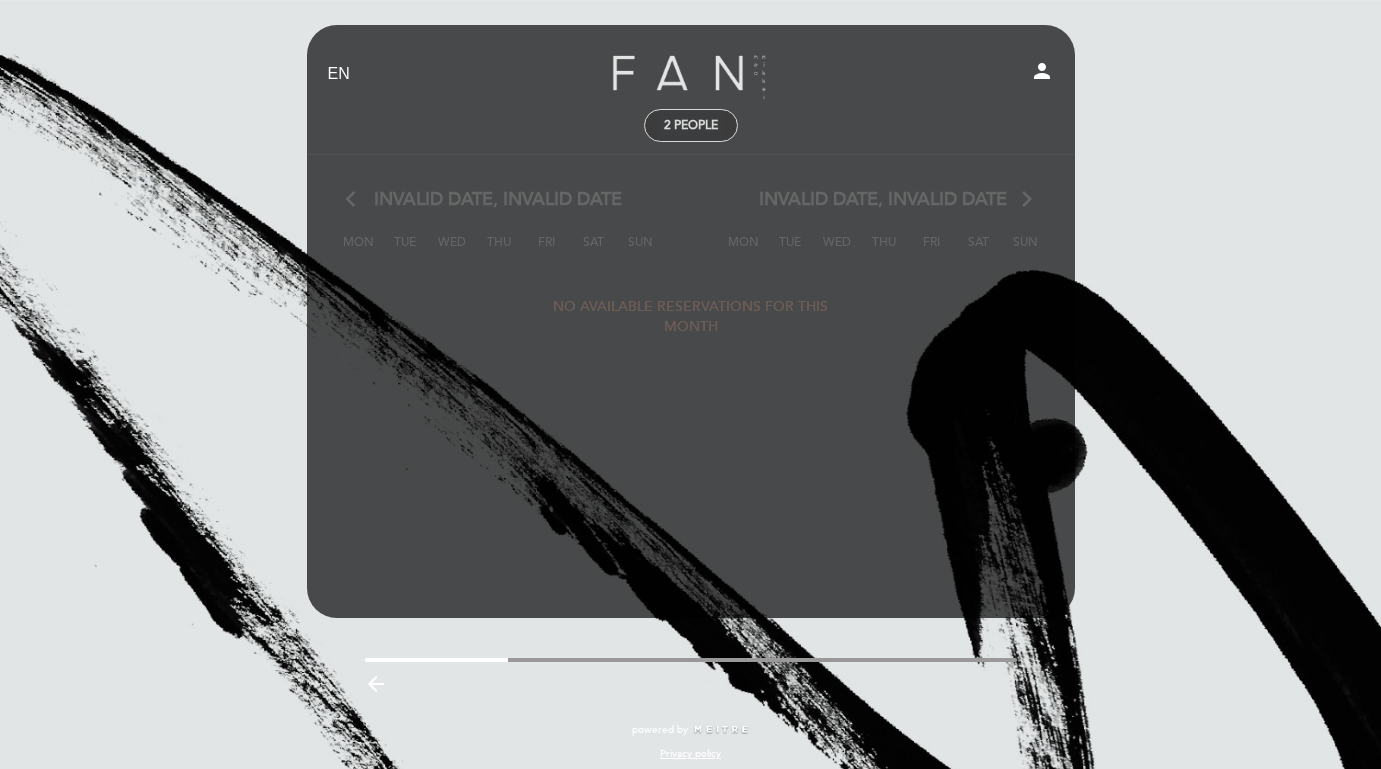 click on "2 people" at bounding box center [691, 125] 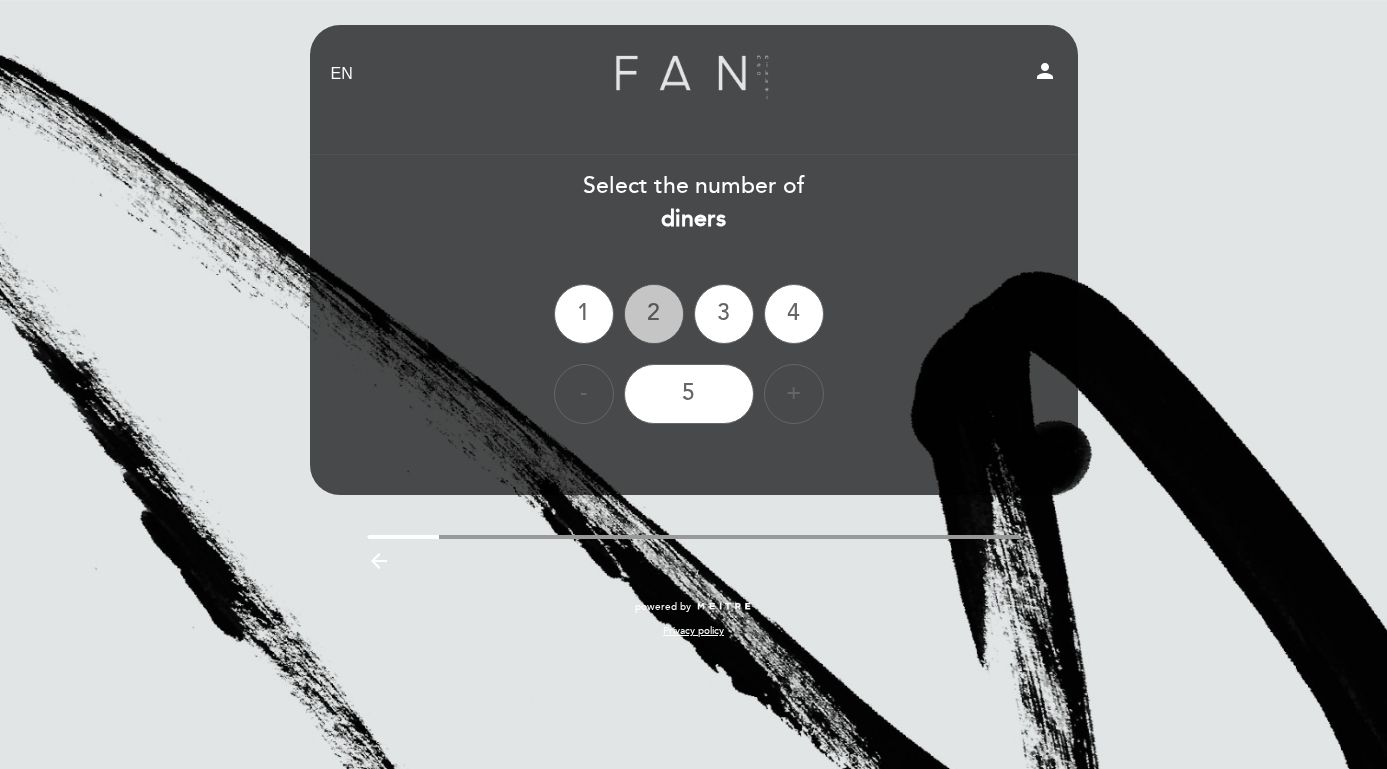 click on "2" at bounding box center (654, 314) 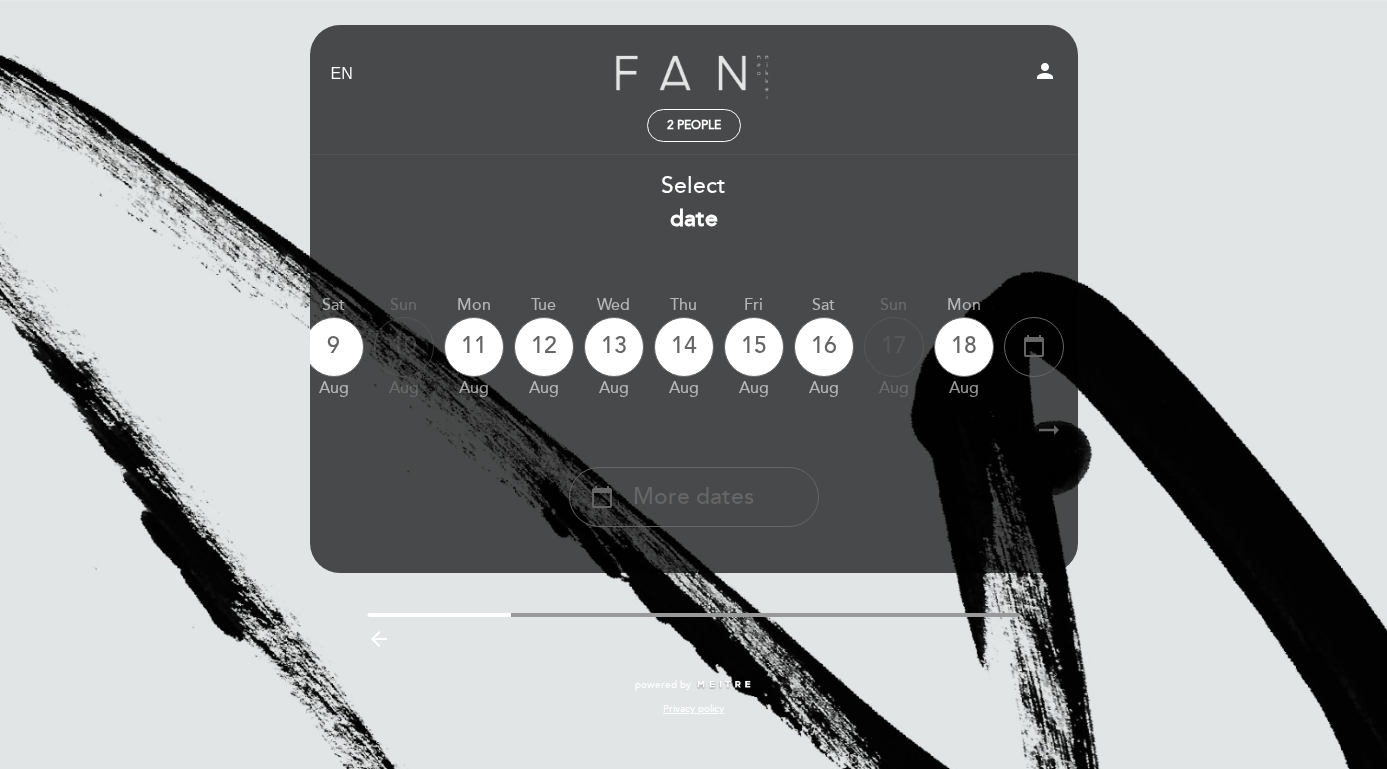 scroll, scrollTop: 0, scrollLeft: 588, axis: horizontal 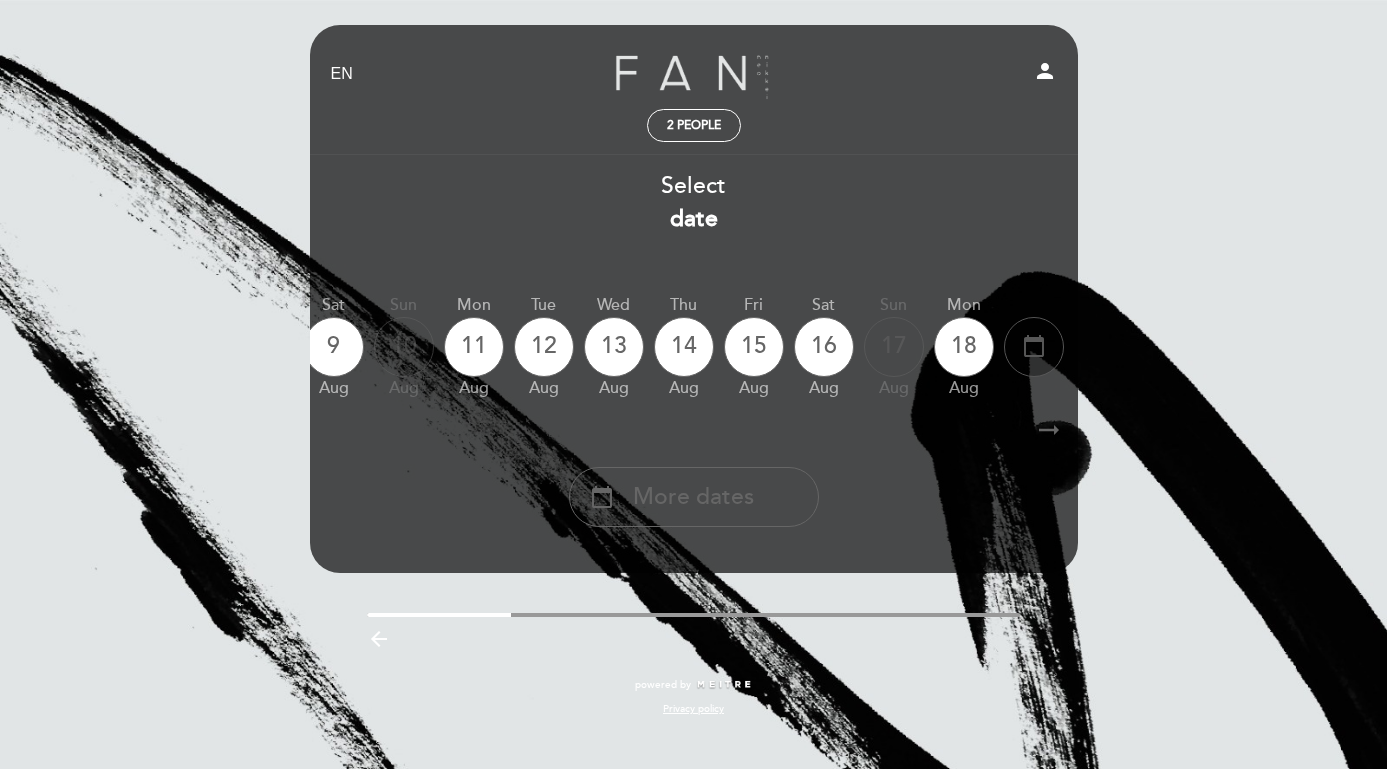 click on "calendar_today" at bounding box center (1034, 346) 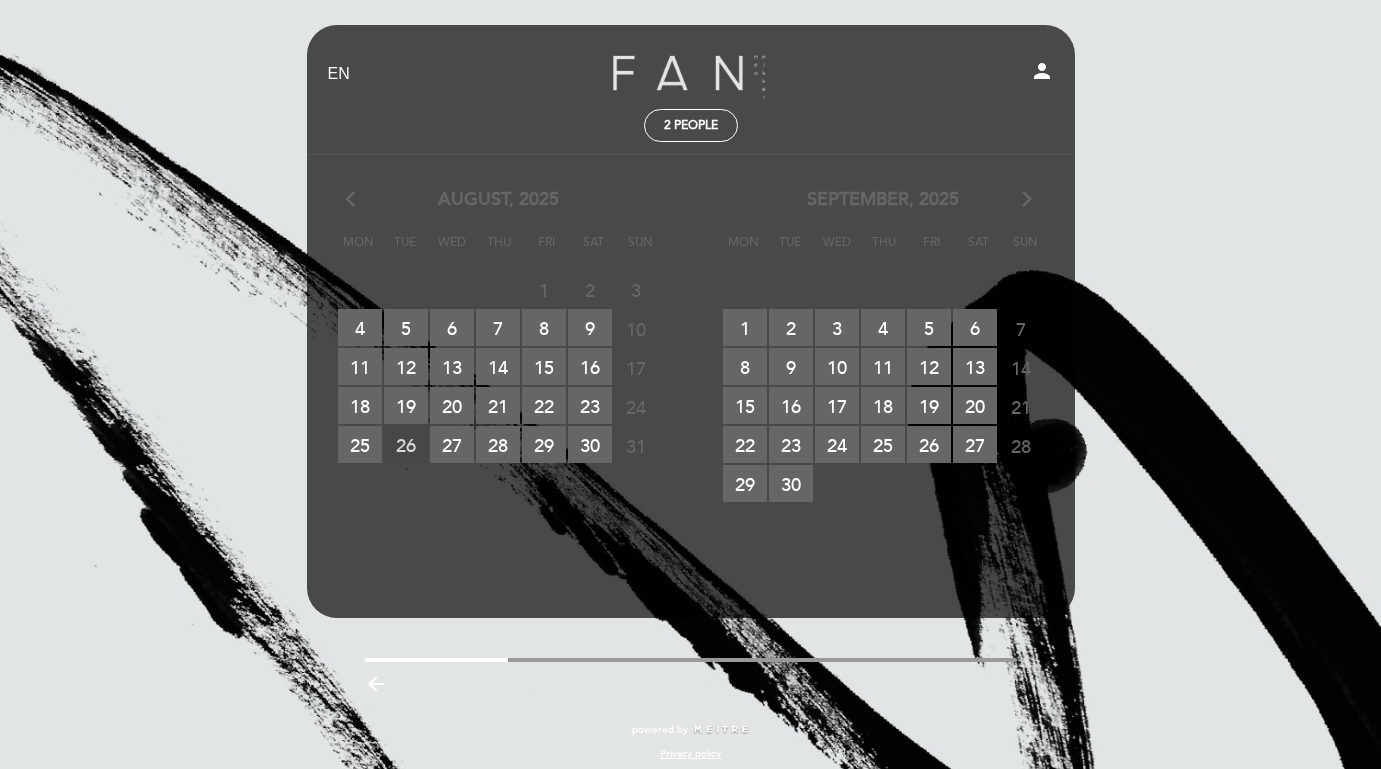 click on "[DATE]
RESERVATIONS AVAILABLE" at bounding box center (406, 444) 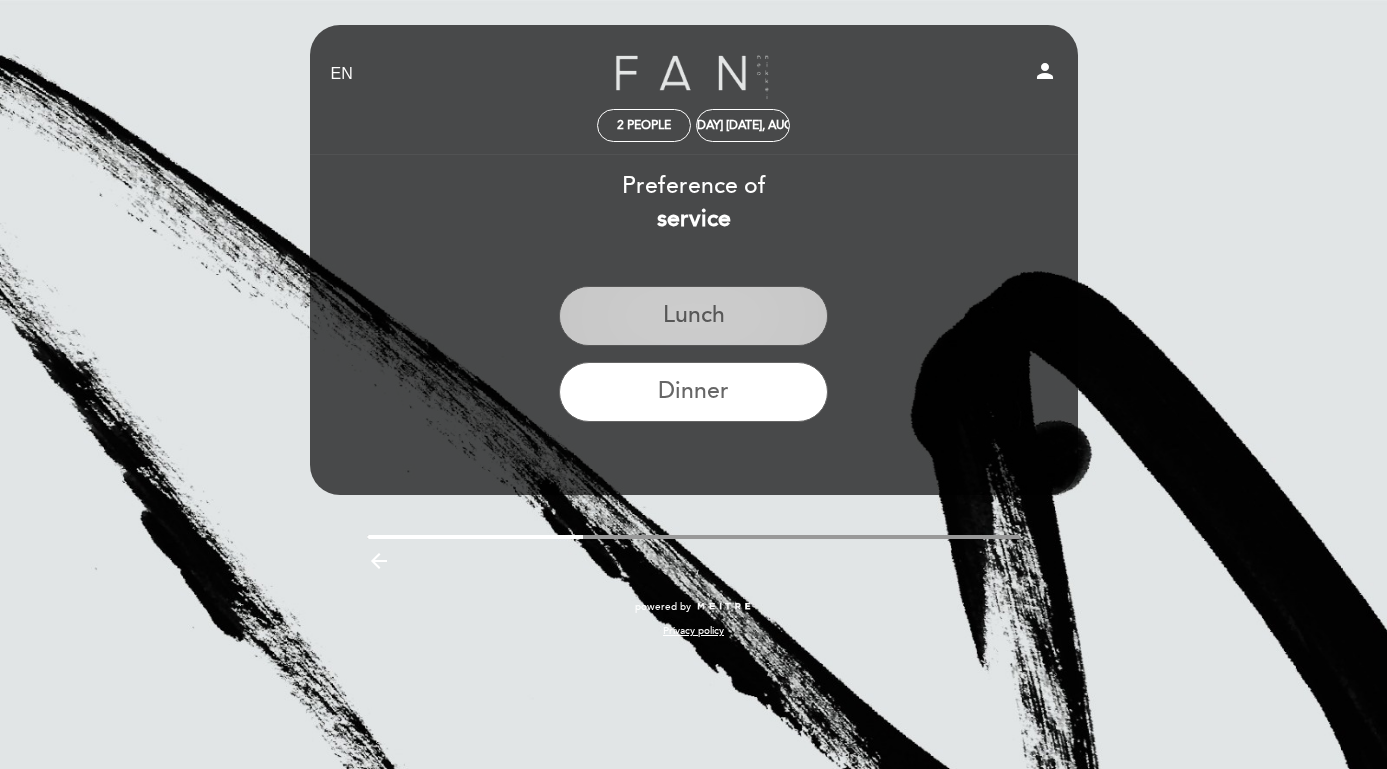 click on "Lunch" at bounding box center [693, 316] 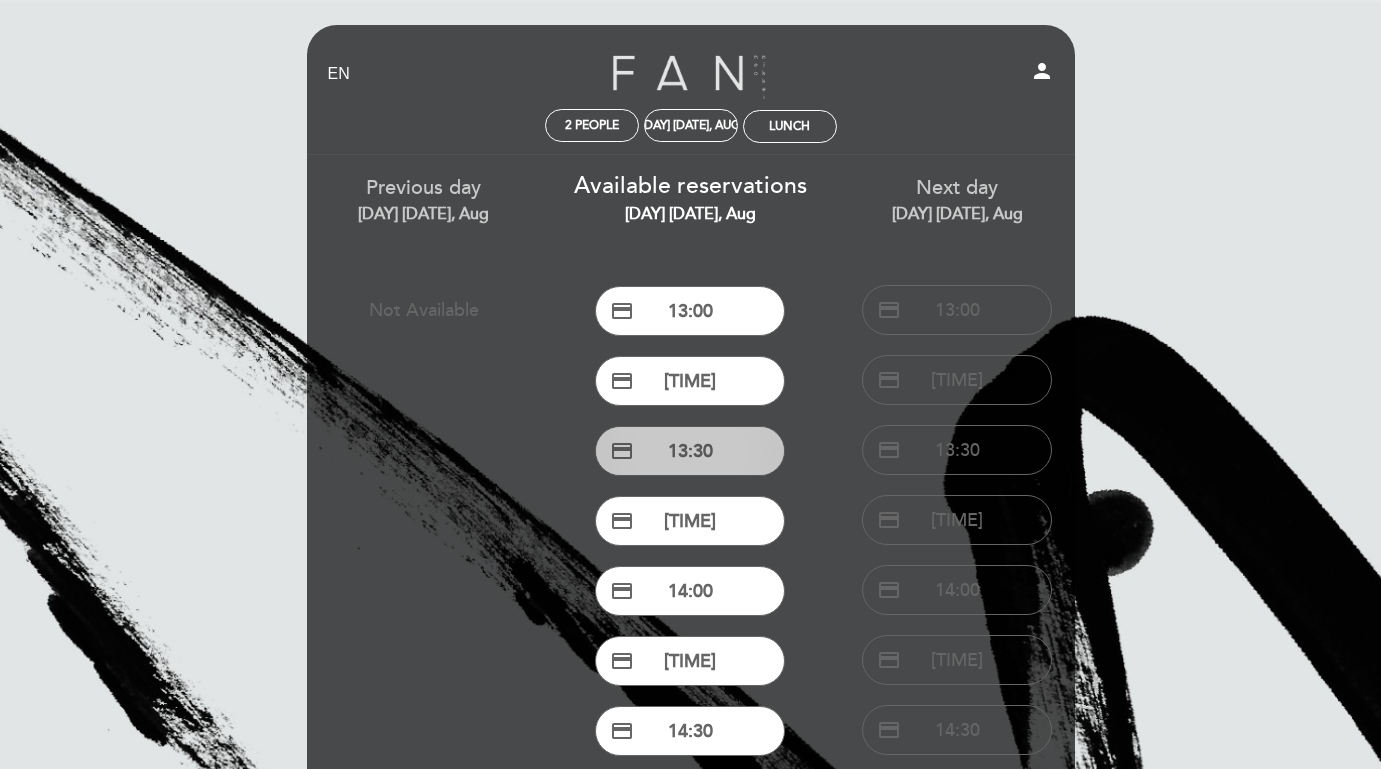 click on "credit_card
13:30" at bounding box center (690, 451) 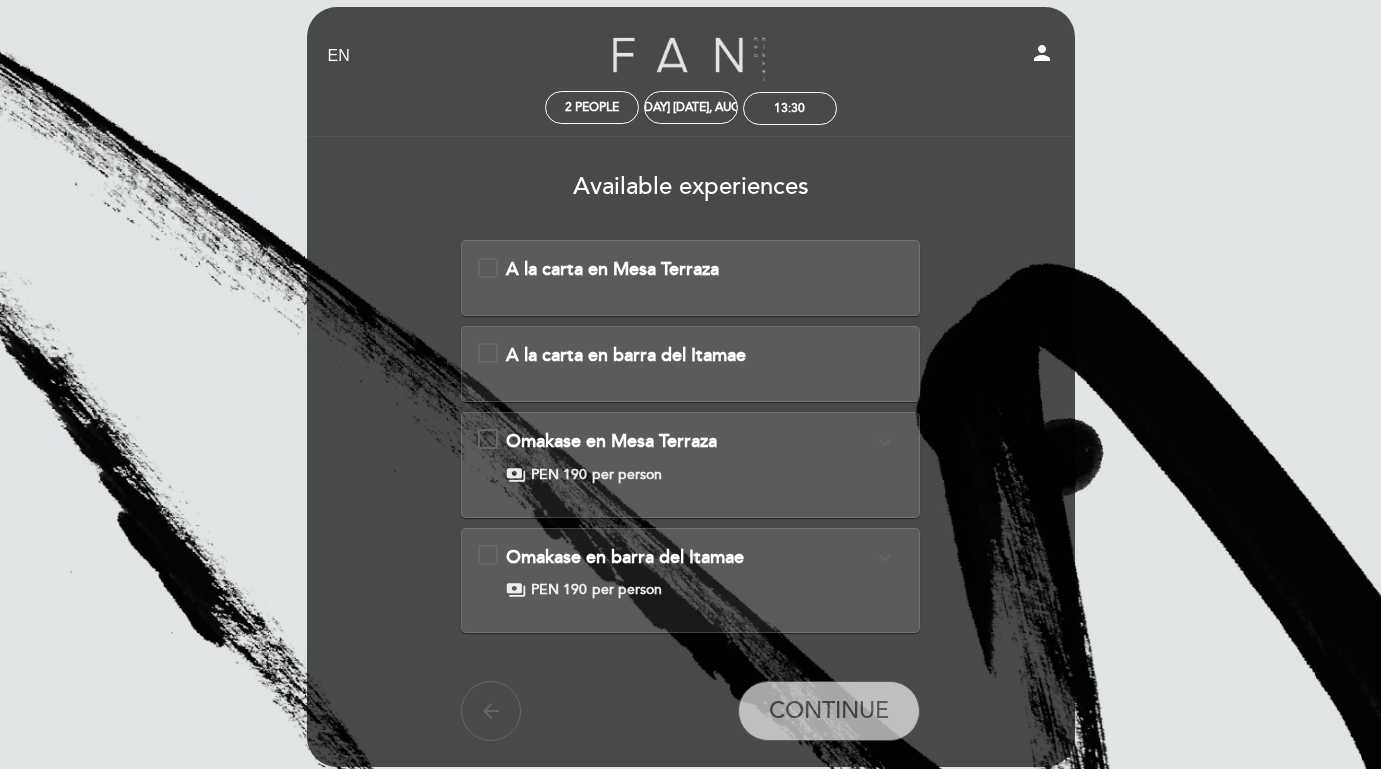scroll, scrollTop: 19, scrollLeft: 0, axis: vertical 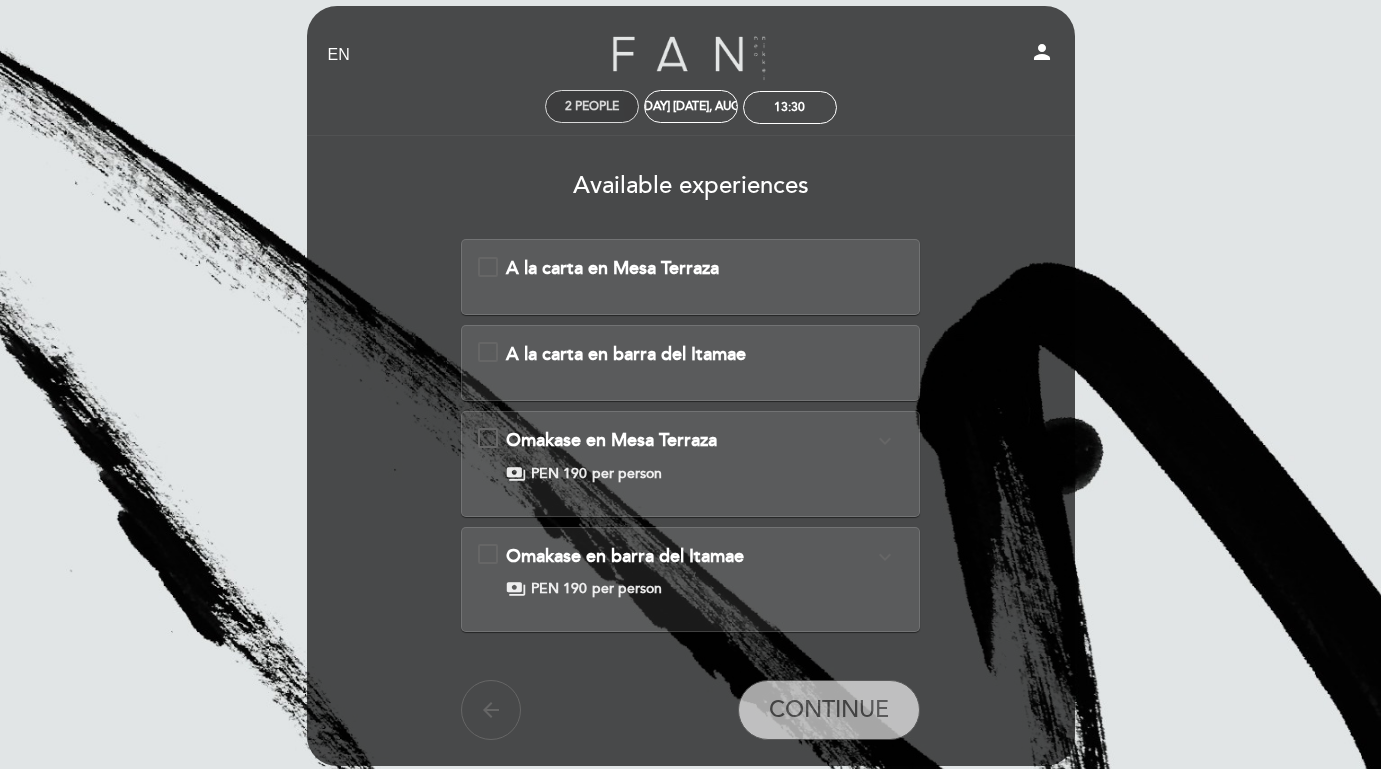 click on "2 people" at bounding box center (592, 106) 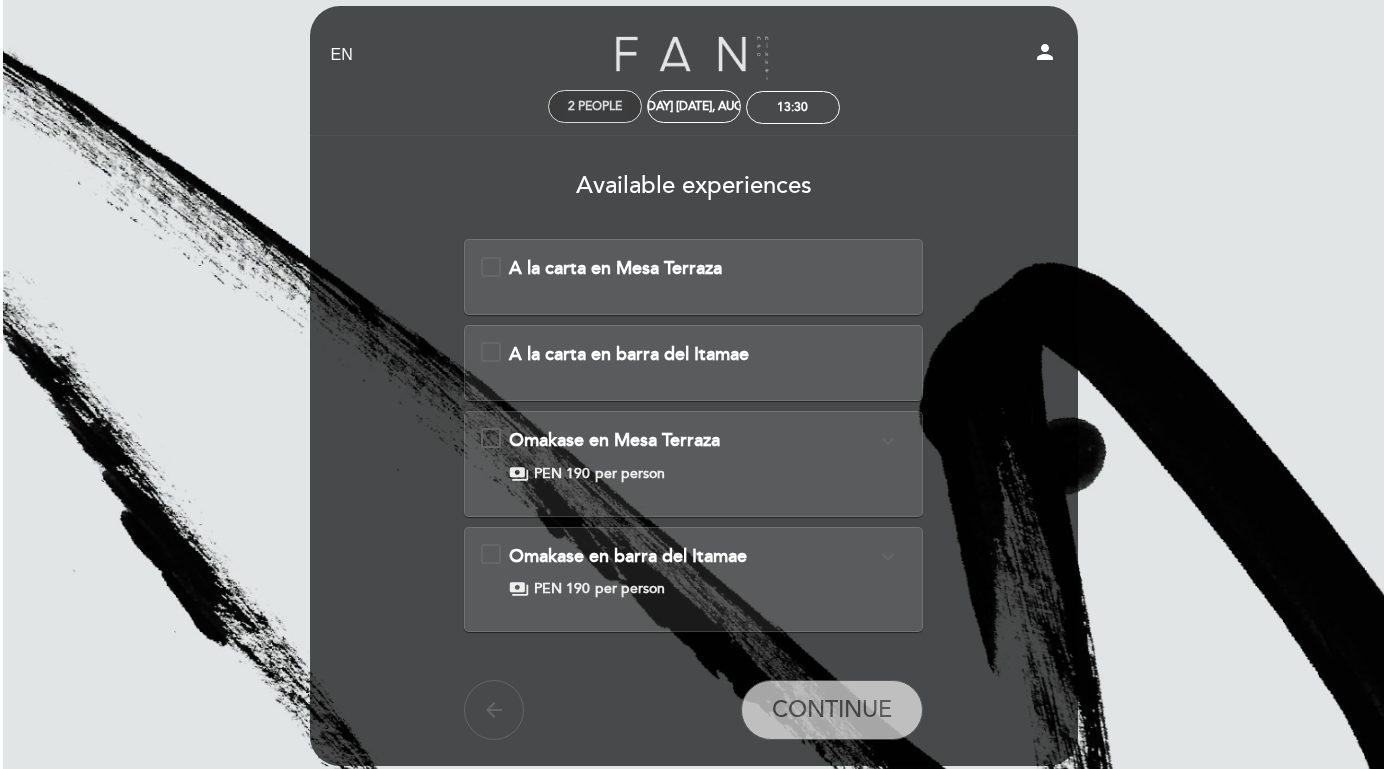 scroll, scrollTop: 0, scrollLeft: 0, axis: both 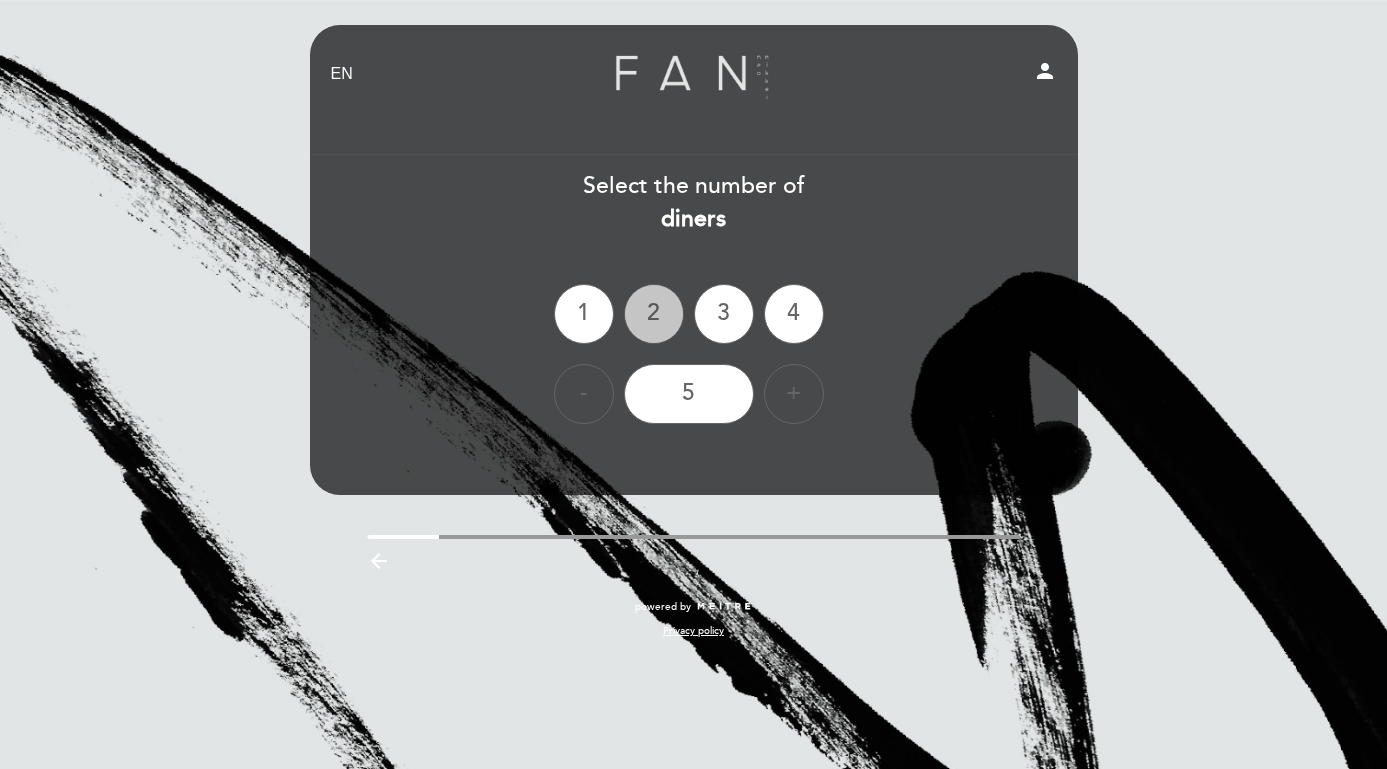 click on "2" at bounding box center [654, 314] 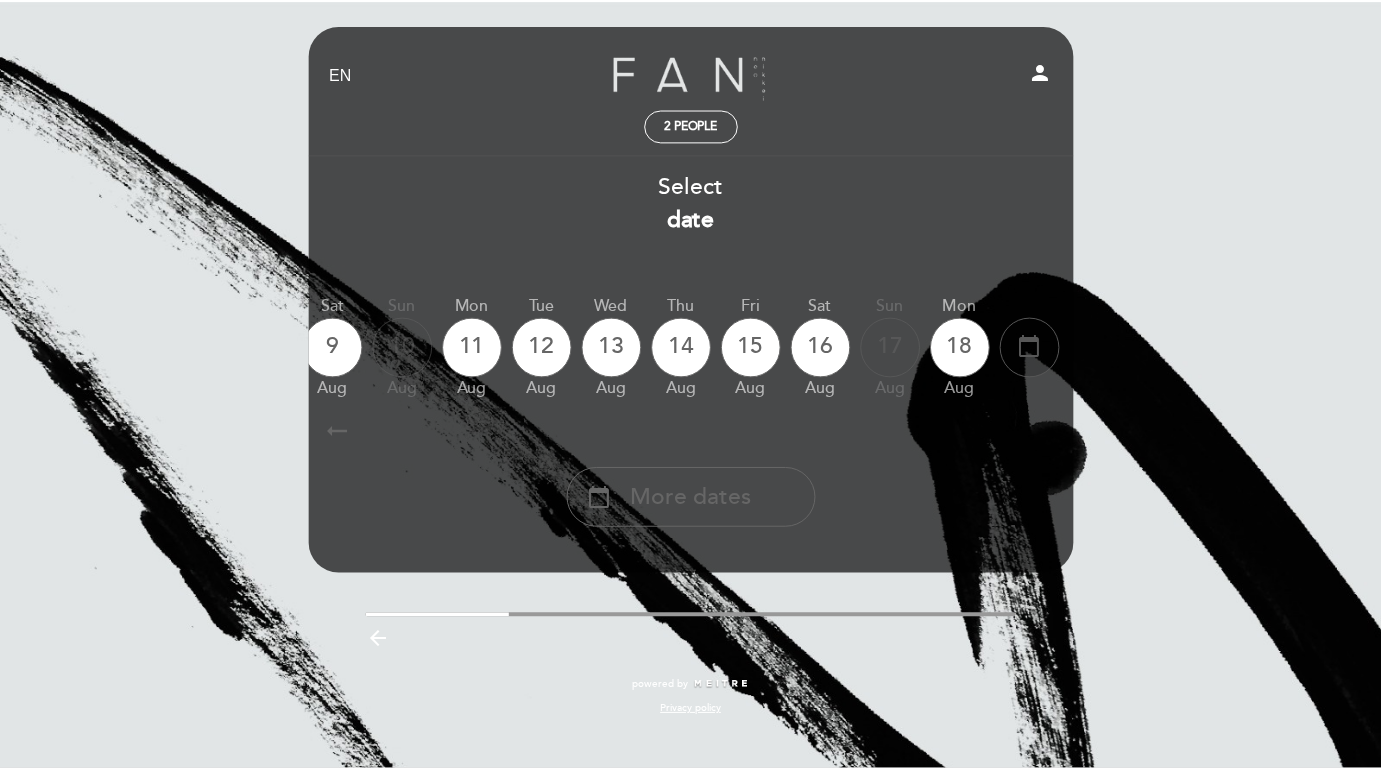 scroll, scrollTop: 0, scrollLeft: 588, axis: horizontal 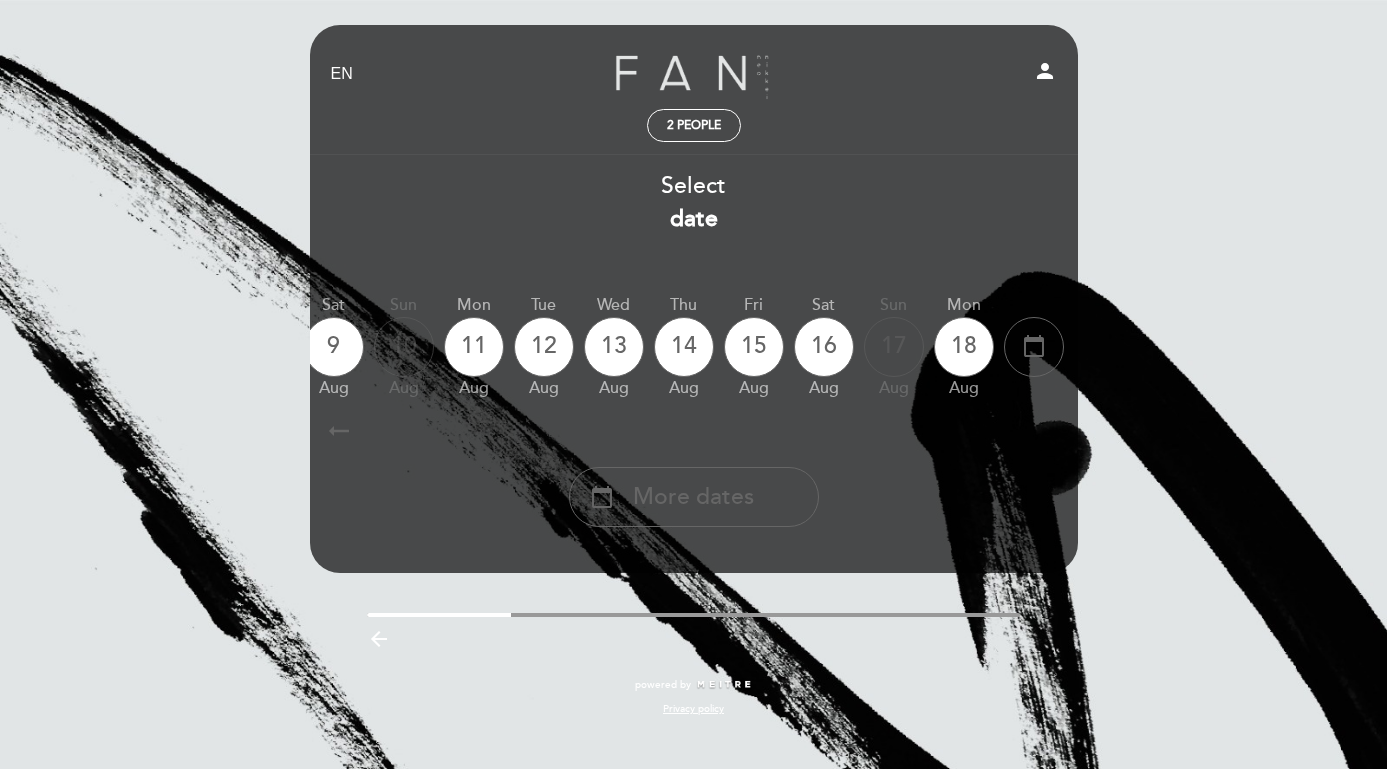click on "calendar_today" at bounding box center (1034, 346) 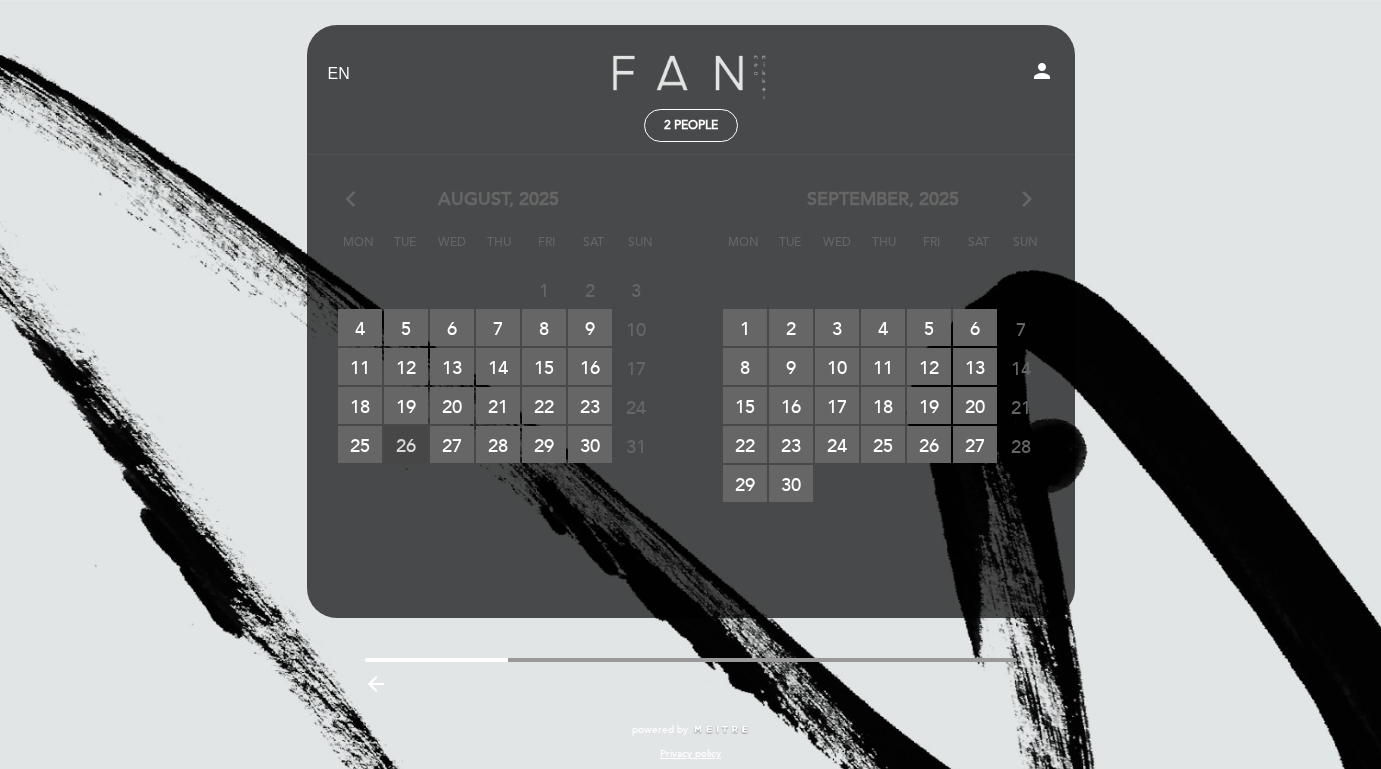 click on "[DATE]
RESERVATIONS AVAILABLE" at bounding box center [406, 444] 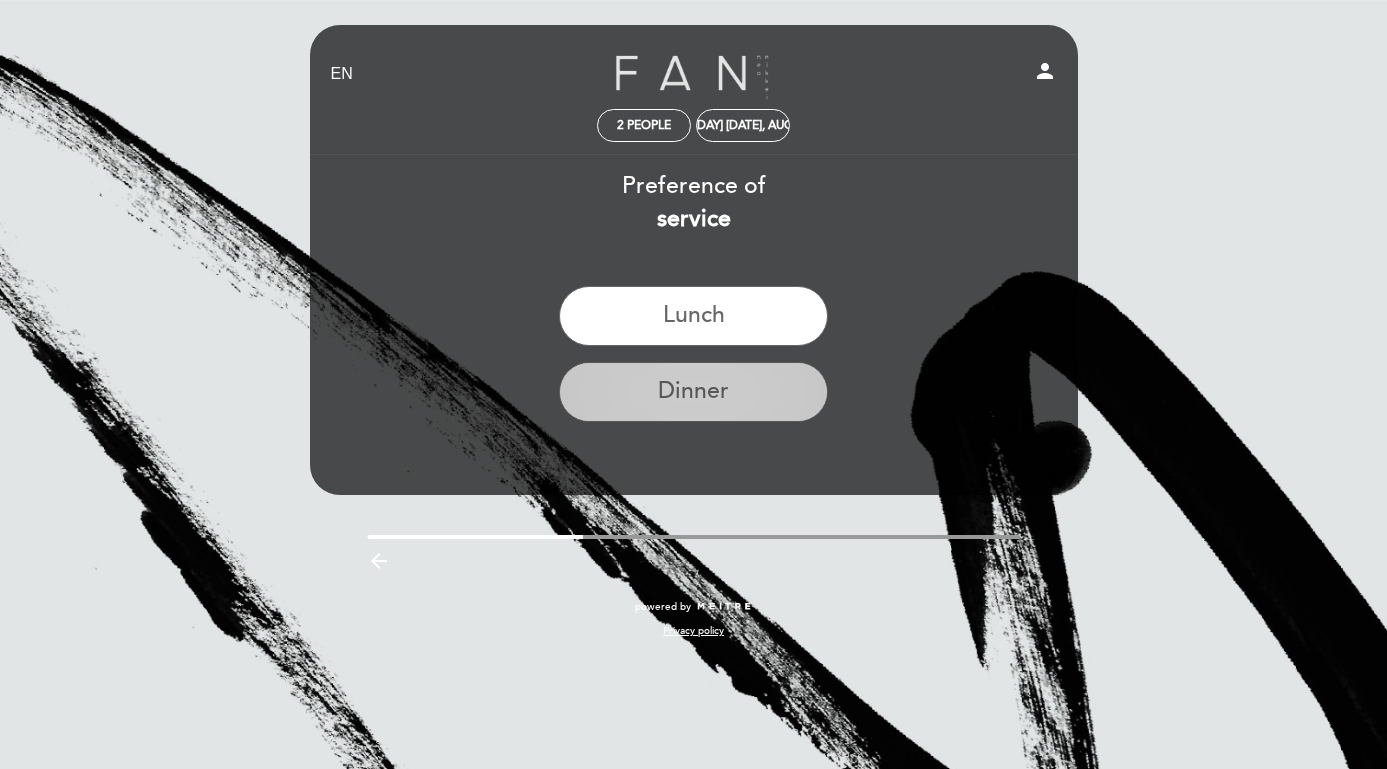 click on "Dinner" at bounding box center (693, 392) 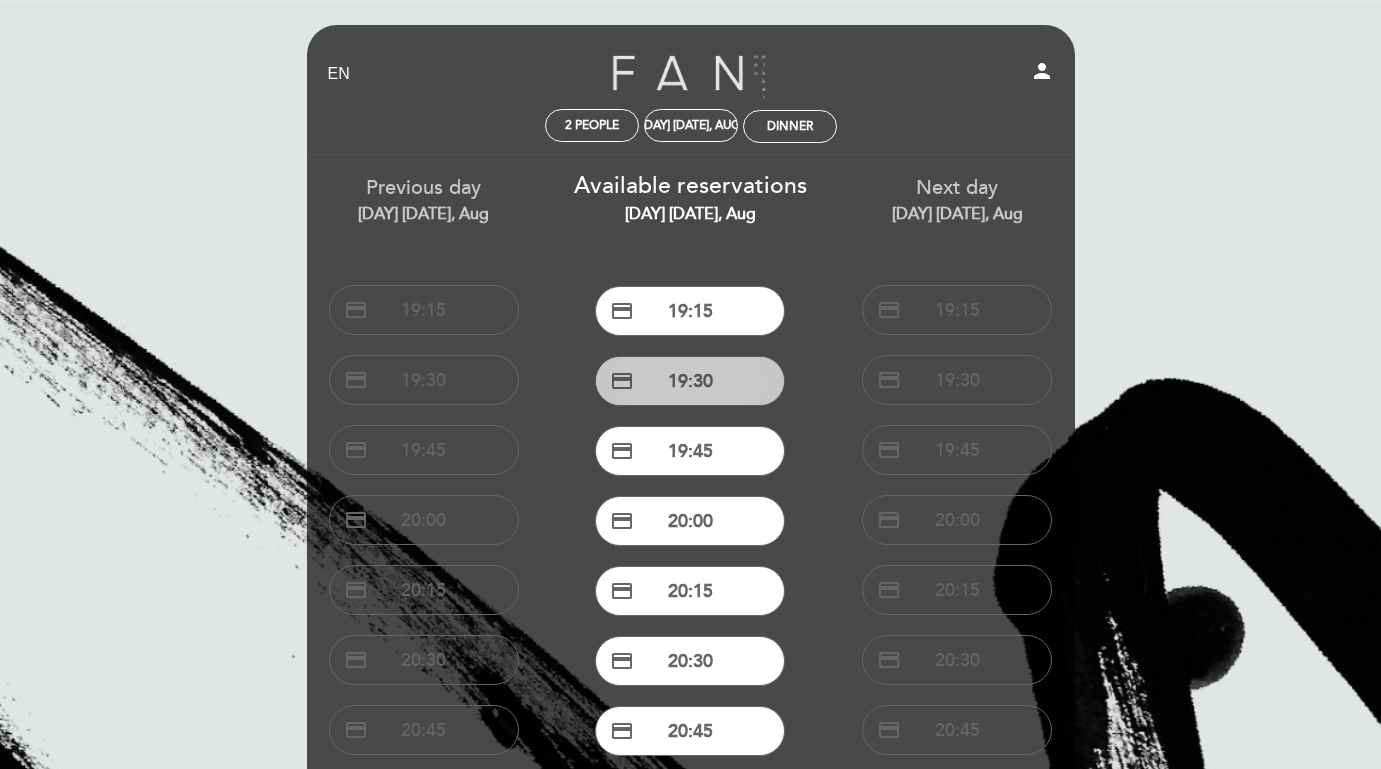 click on "credit_card
19:30" at bounding box center (690, 381) 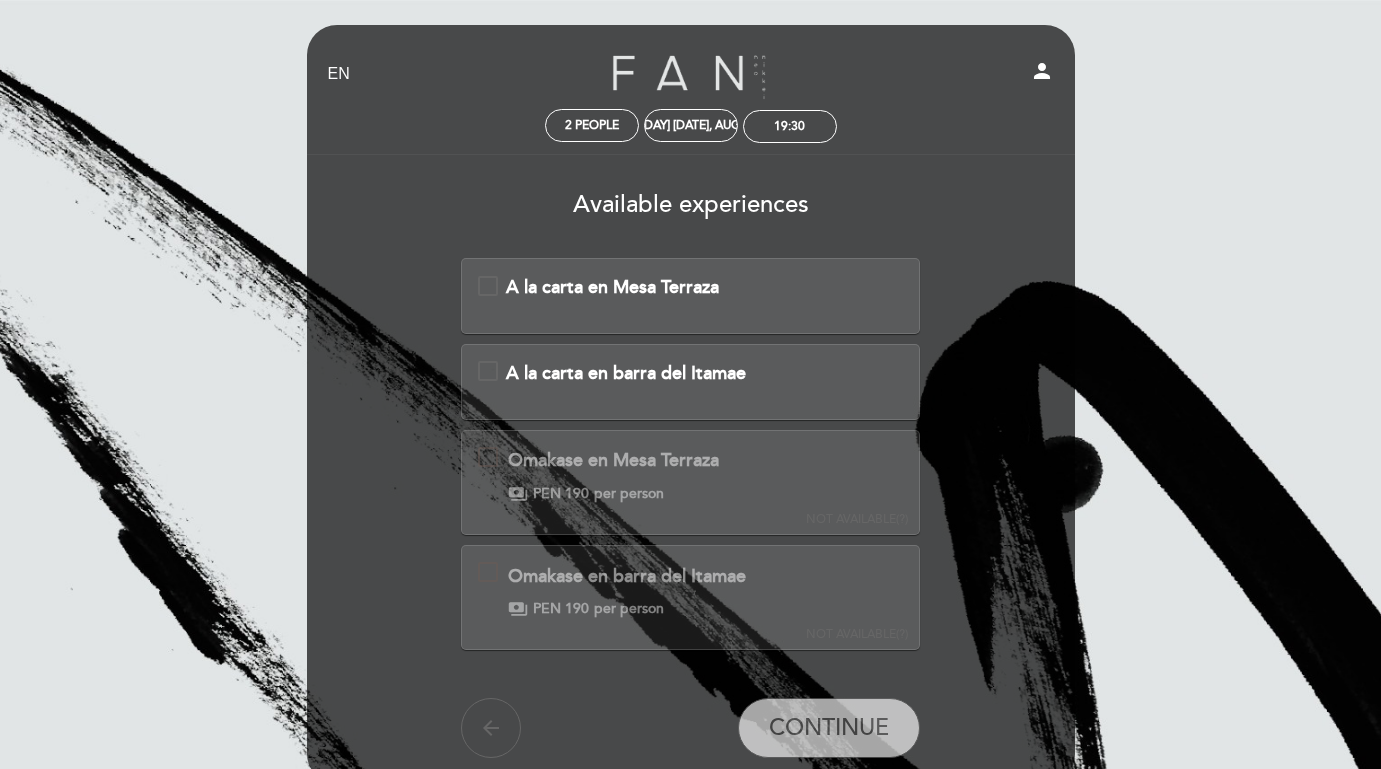 scroll, scrollTop: 0, scrollLeft: 0, axis: both 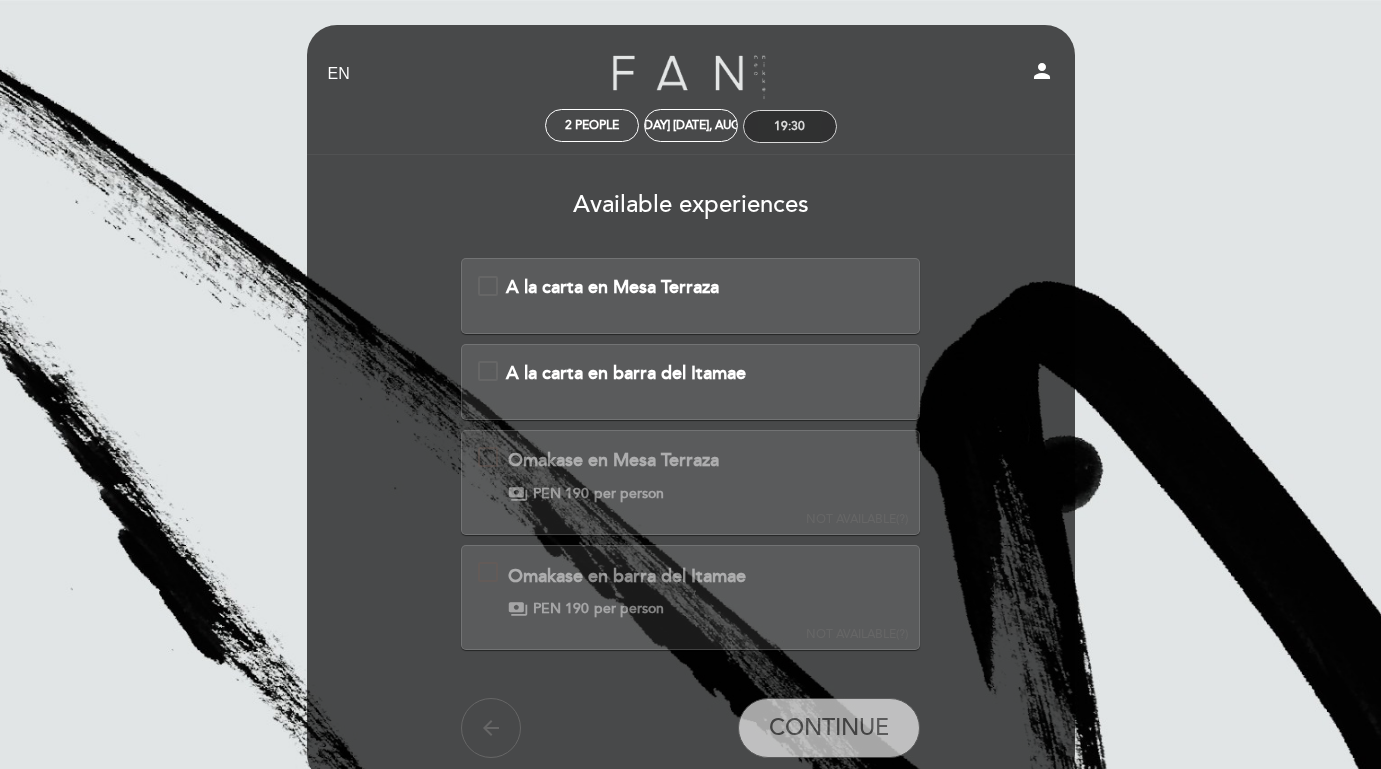 click on "19:30" at bounding box center [789, 126] 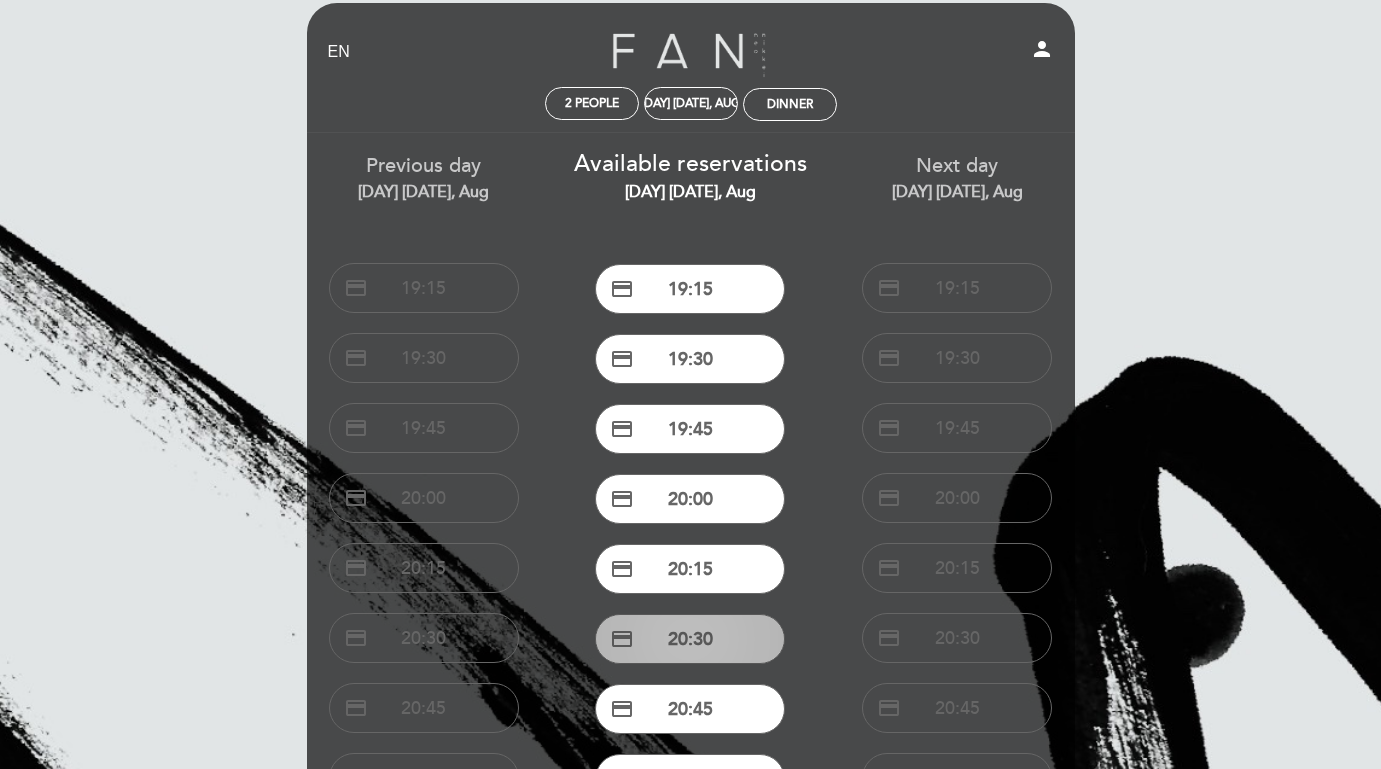 scroll, scrollTop: 7, scrollLeft: 0, axis: vertical 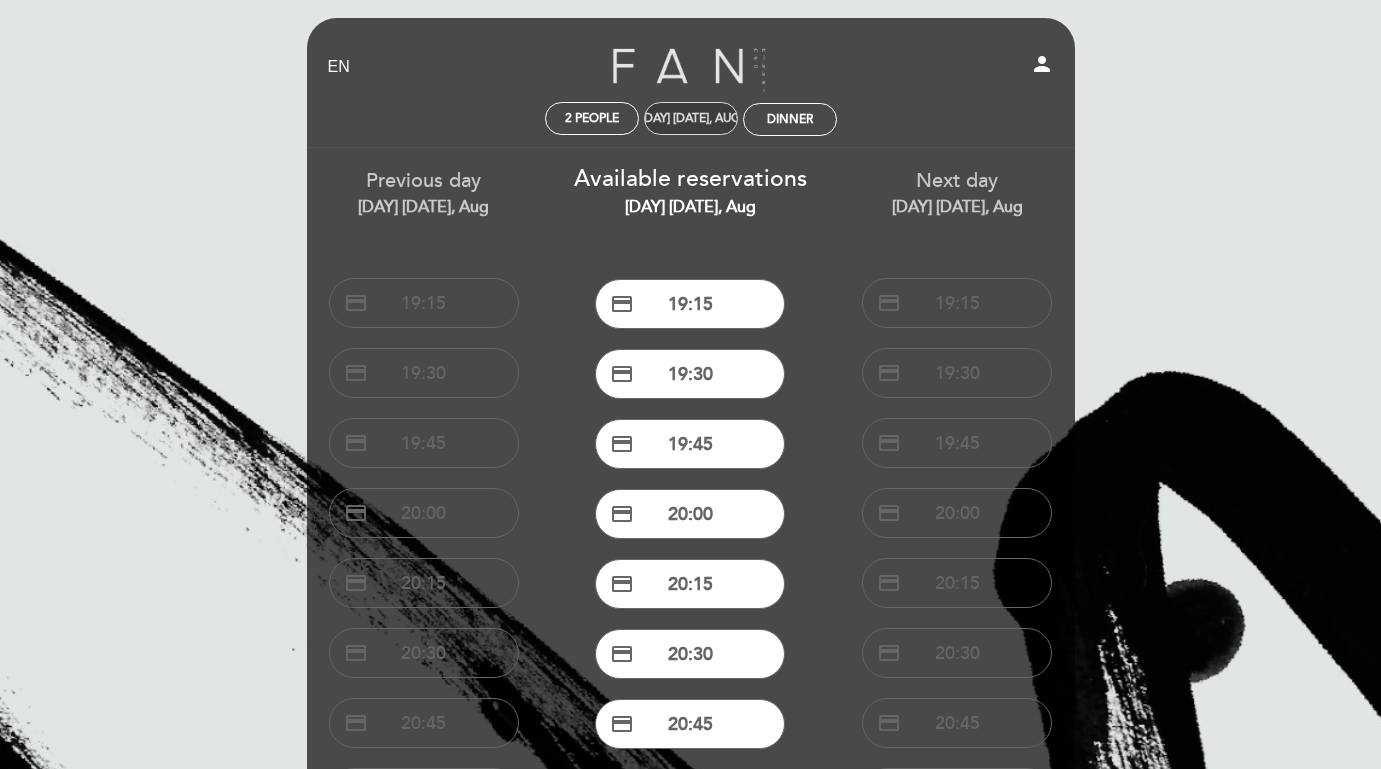 click on "[DAY]
[DATE],
Aug" at bounding box center [690, 118] 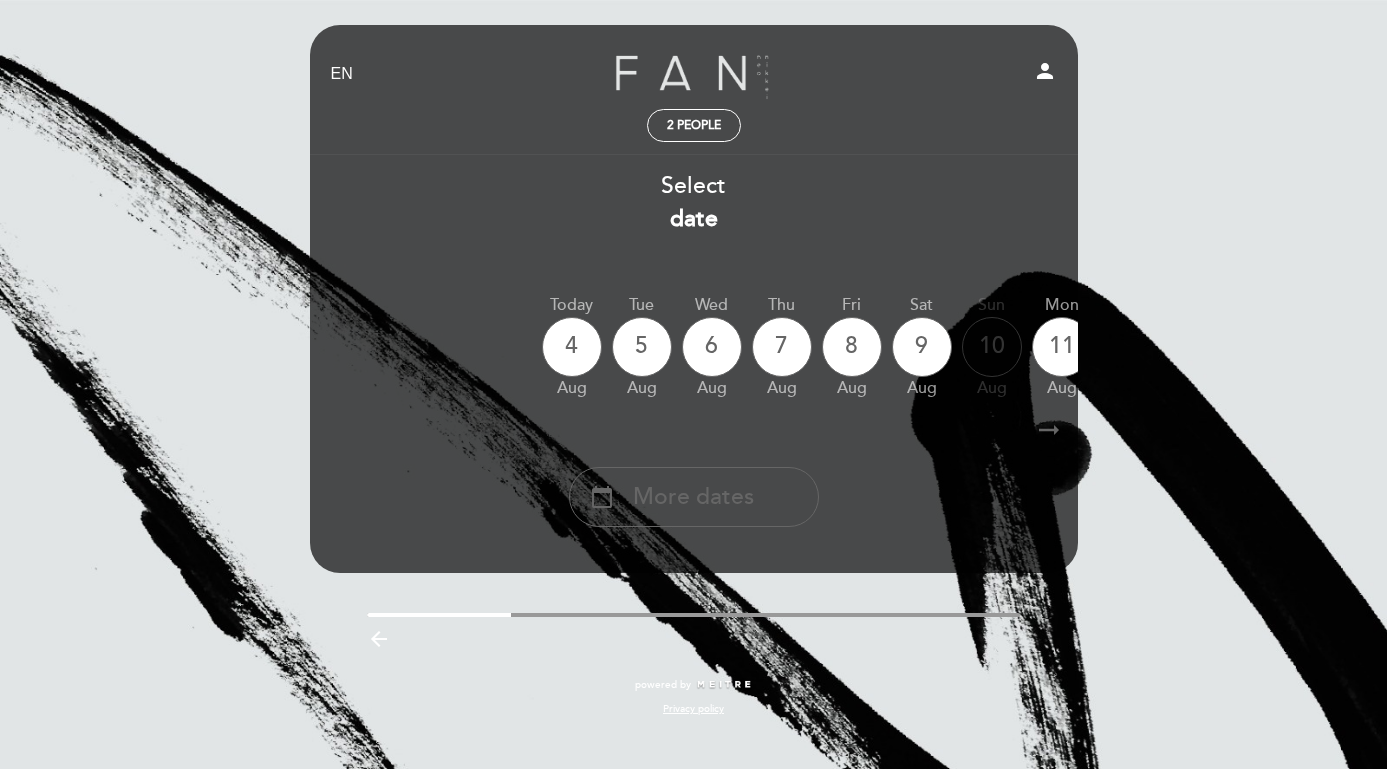 scroll, scrollTop: 0, scrollLeft: 0, axis: both 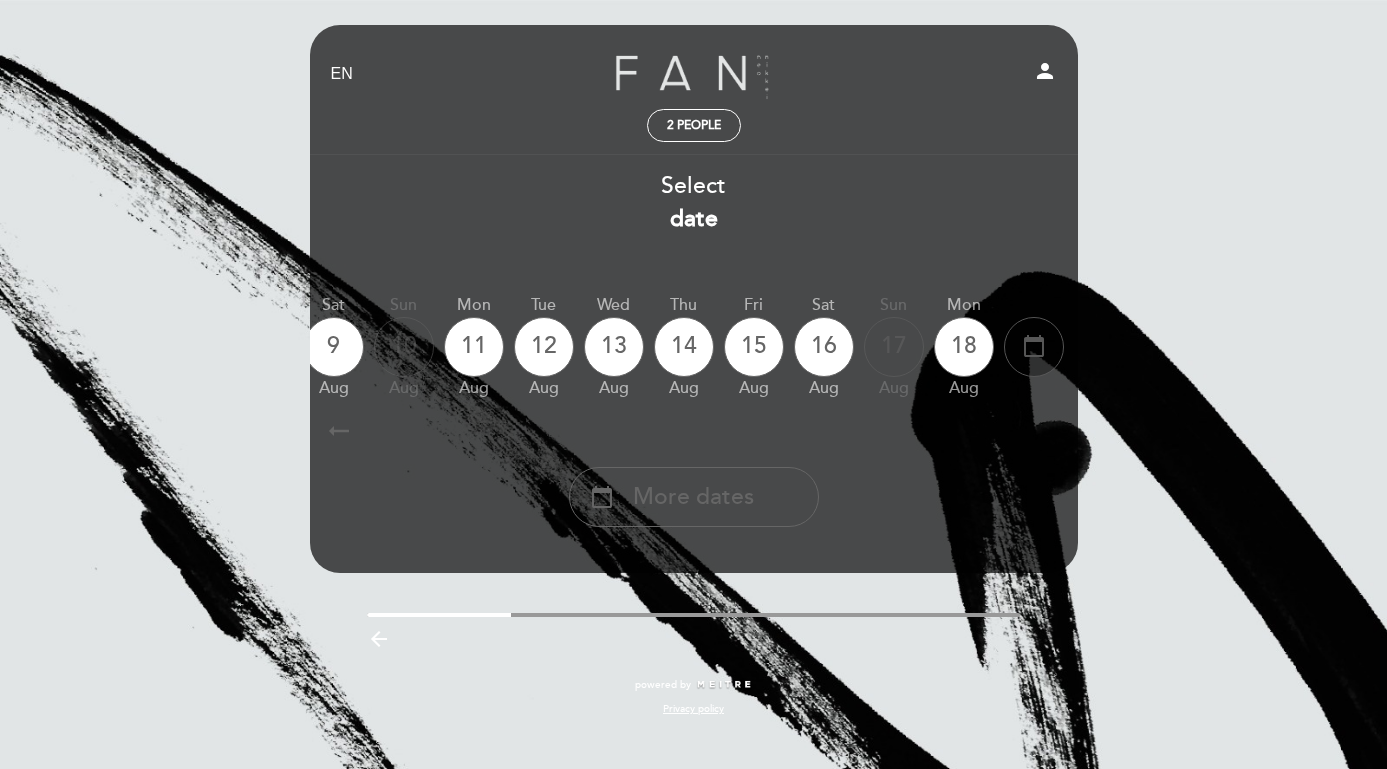 click on "calendar_today" at bounding box center (1034, 346) 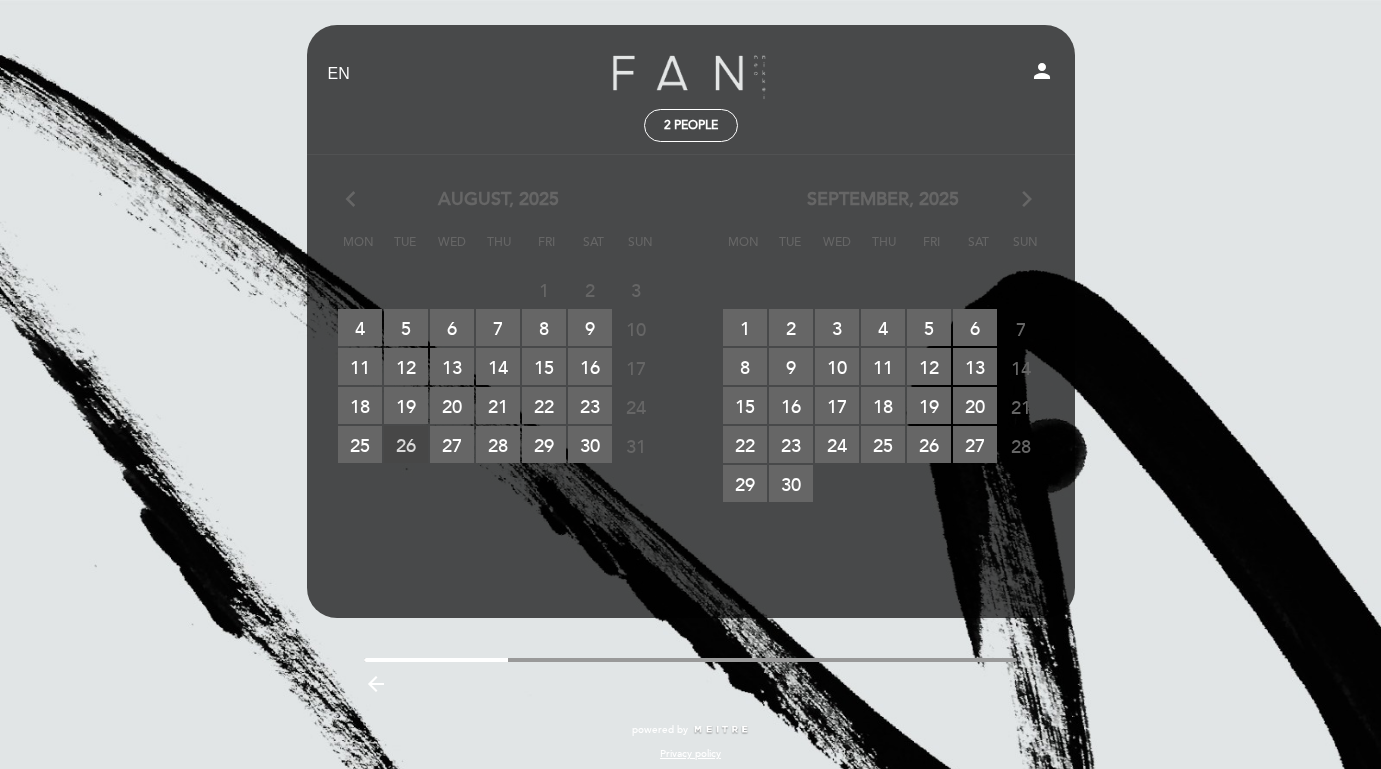 click on "[DATE]
RESERVATIONS AVAILABLE" at bounding box center [406, 444] 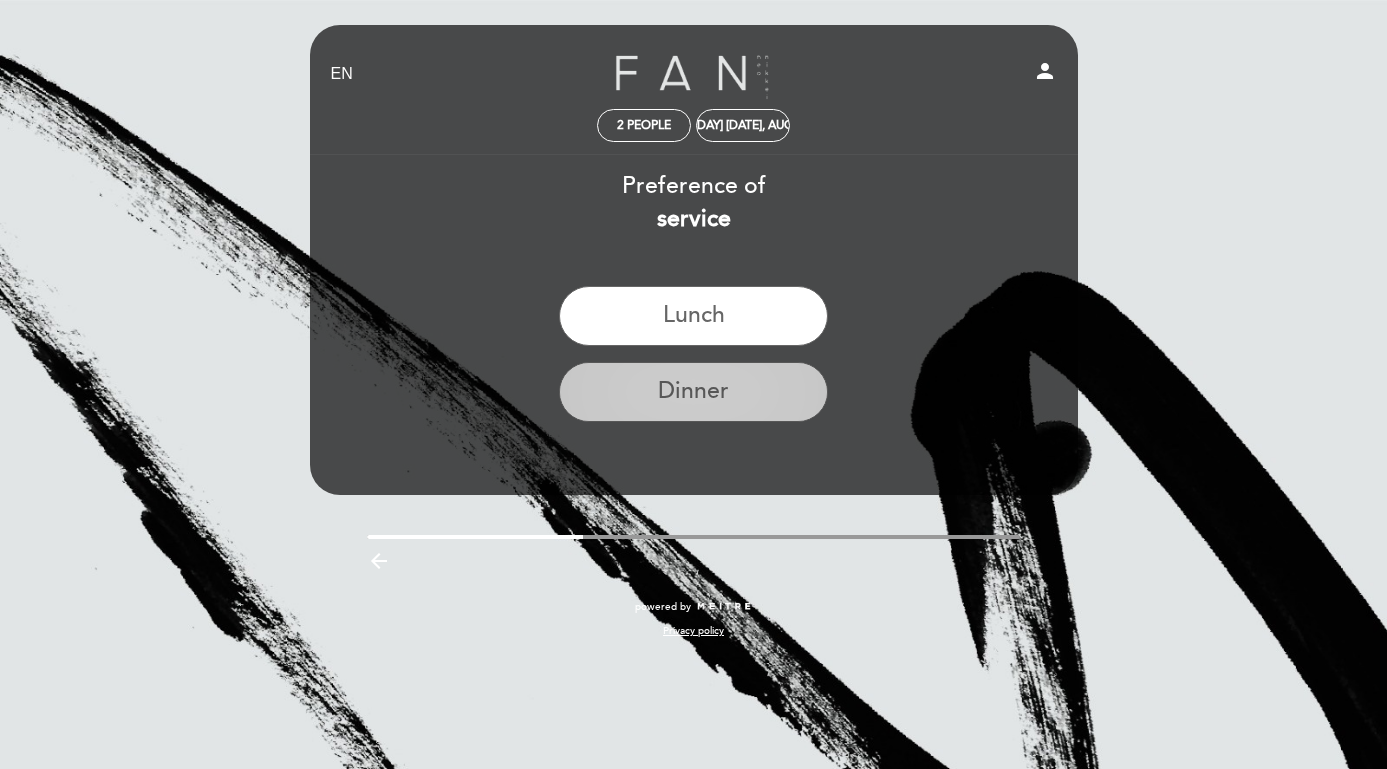 click on "Dinner" at bounding box center [693, 392] 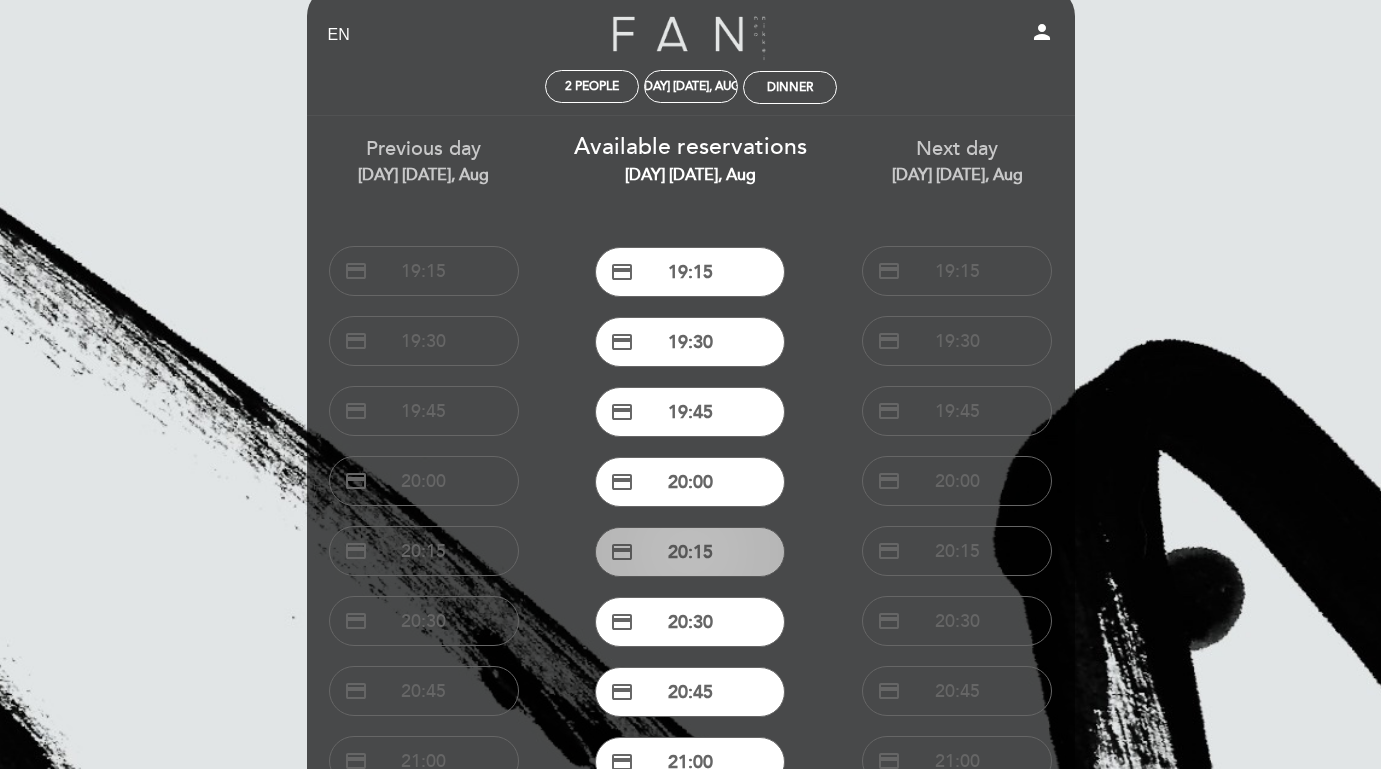 scroll, scrollTop: 49, scrollLeft: 0, axis: vertical 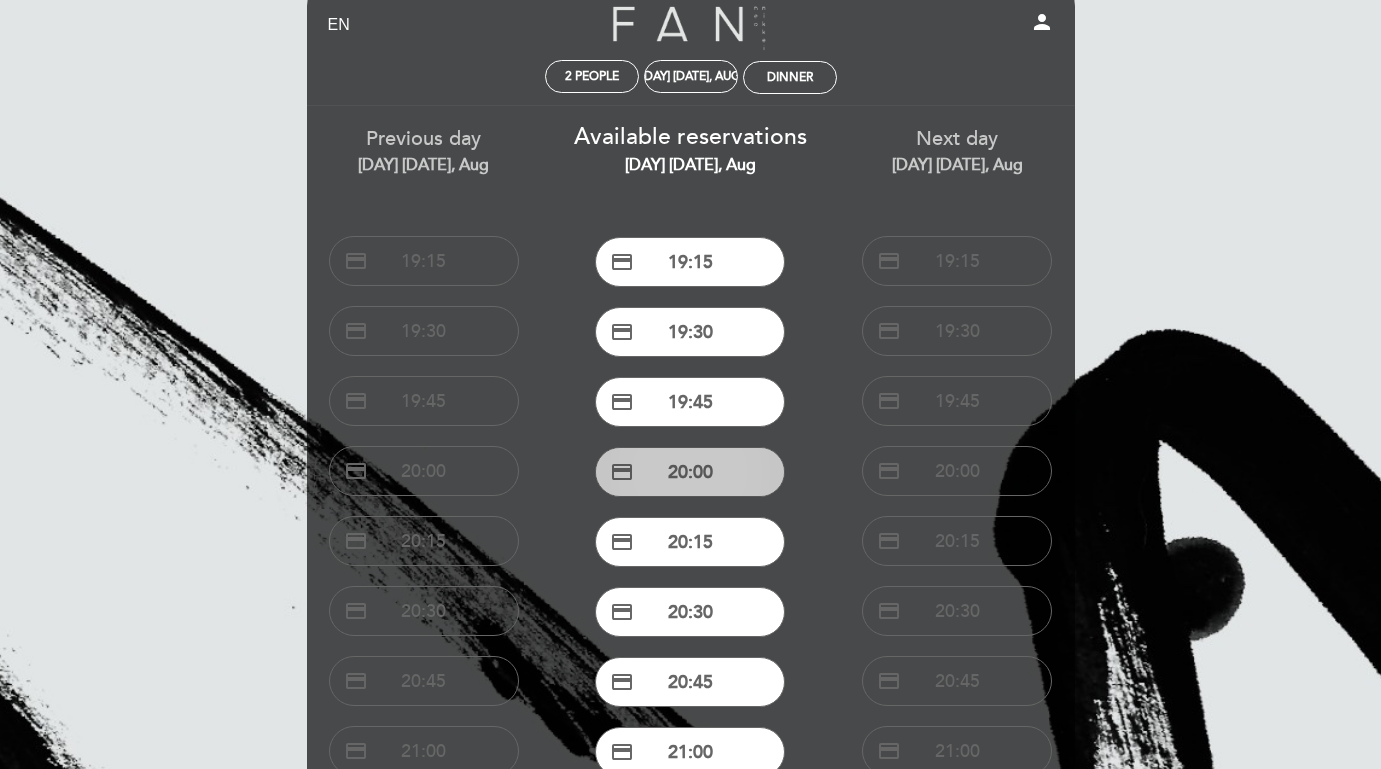 click on "credit_card
20:00" at bounding box center [690, 472] 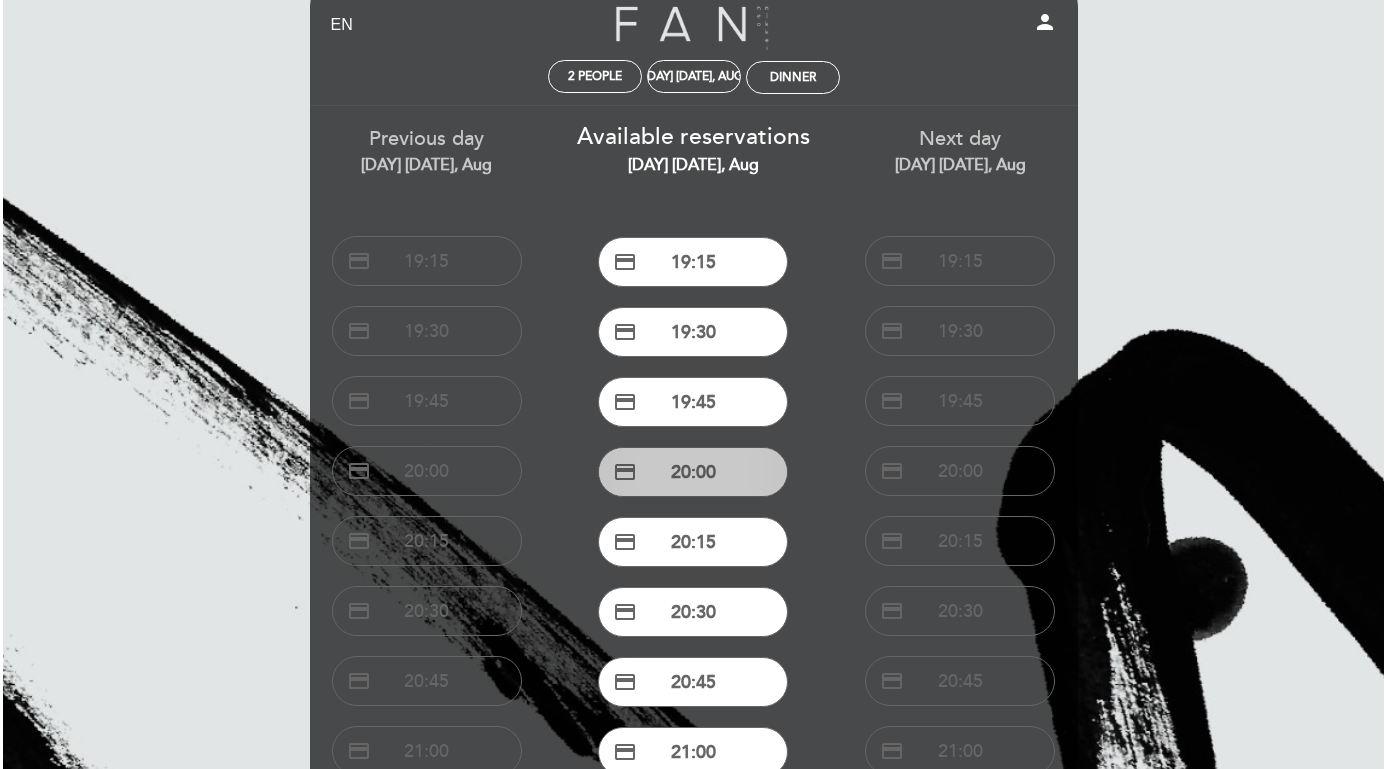 scroll, scrollTop: 0, scrollLeft: 0, axis: both 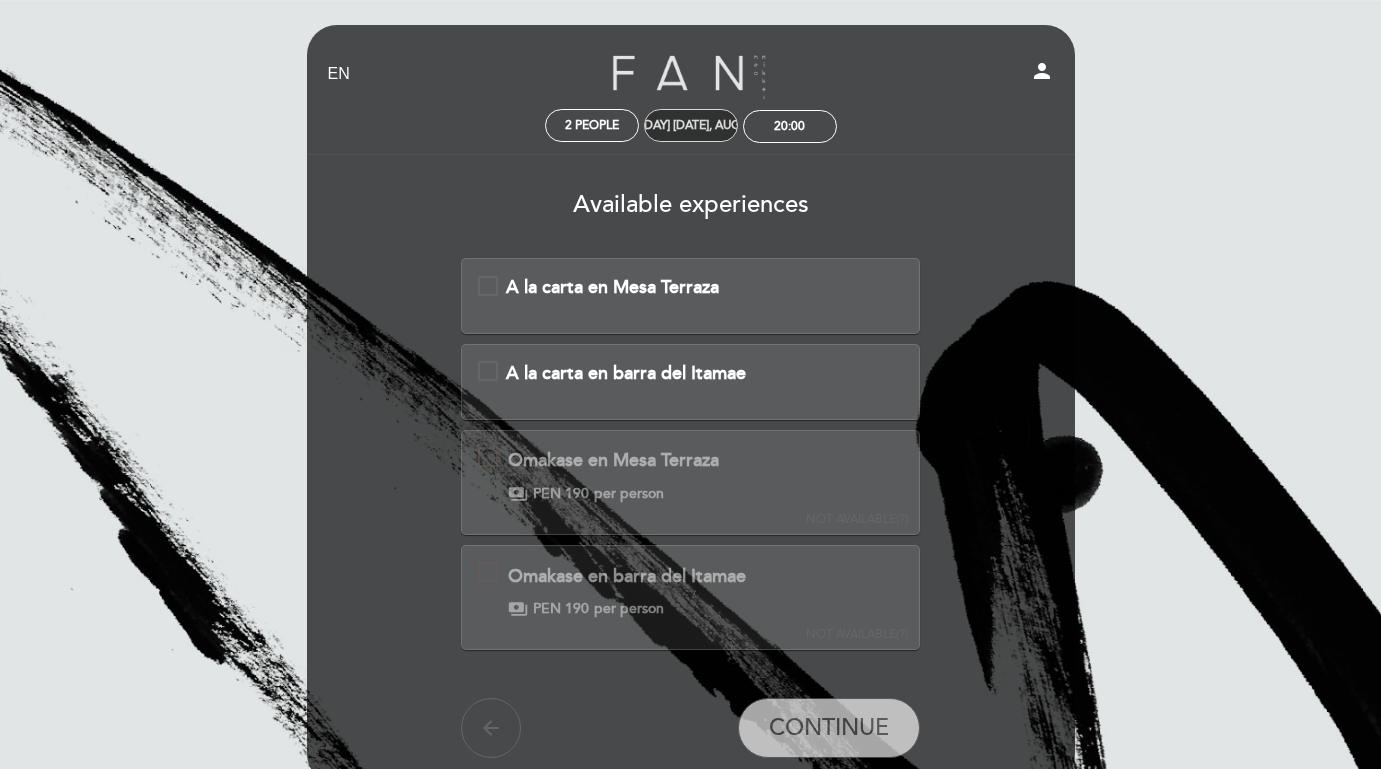 click on "[DAY]
[DATE],
Aug" at bounding box center [690, 125] 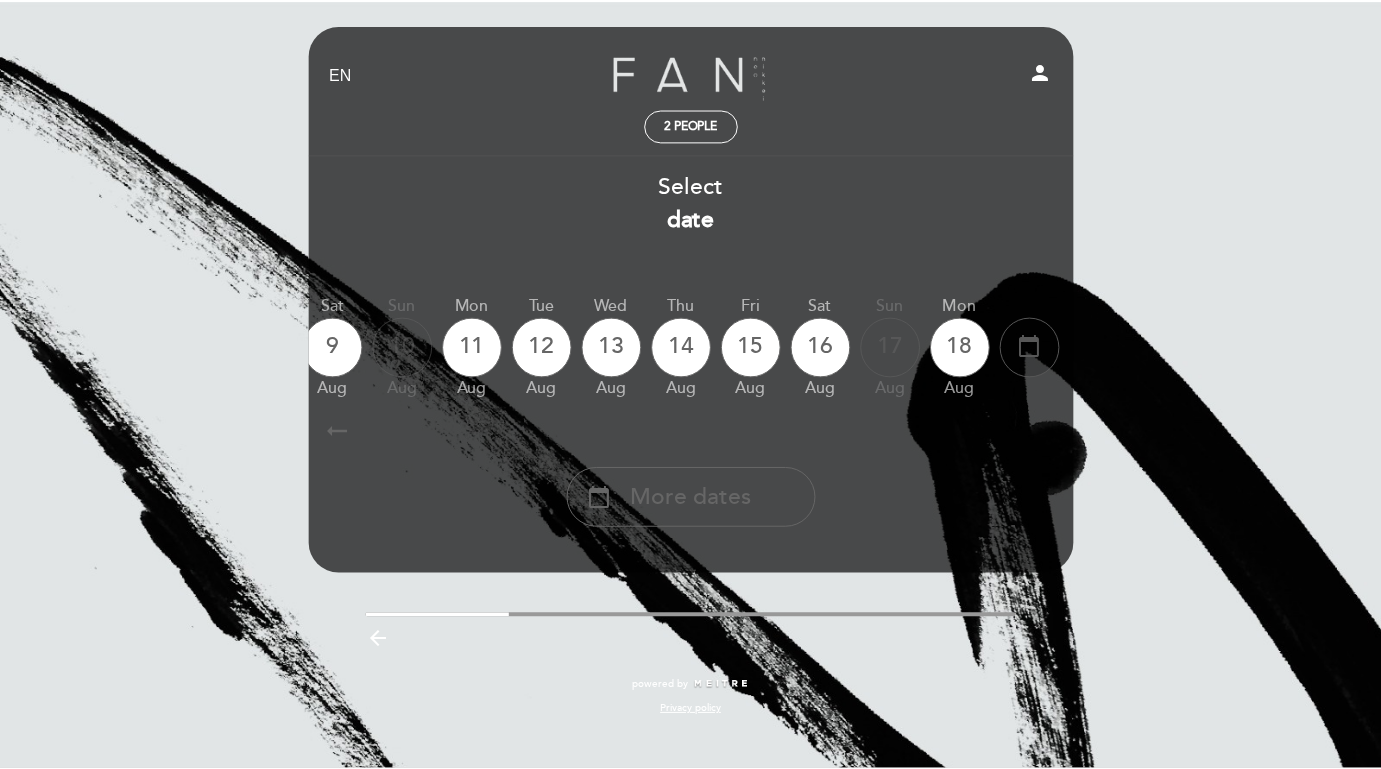 scroll, scrollTop: 0, scrollLeft: 588, axis: horizontal 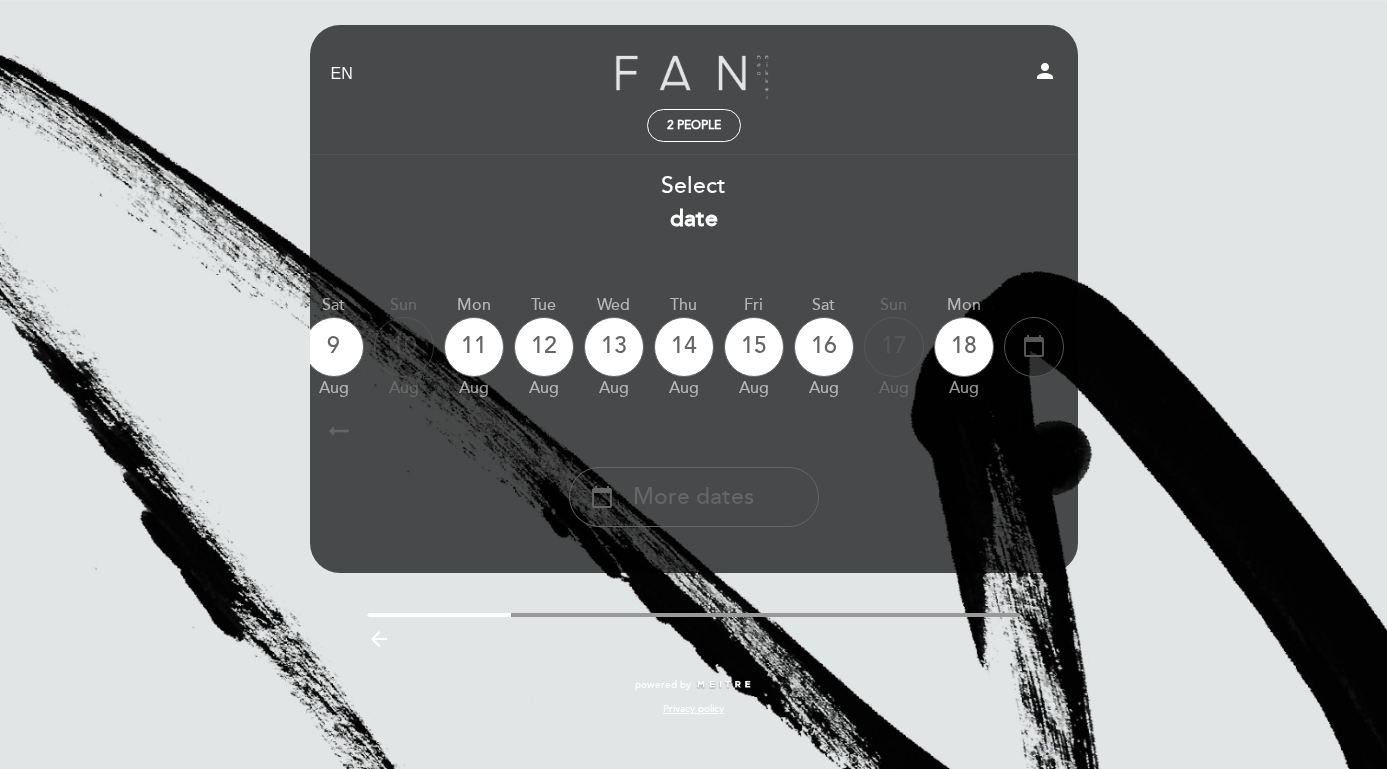 click on "calendar_today" at bounding box center (1034, 346) 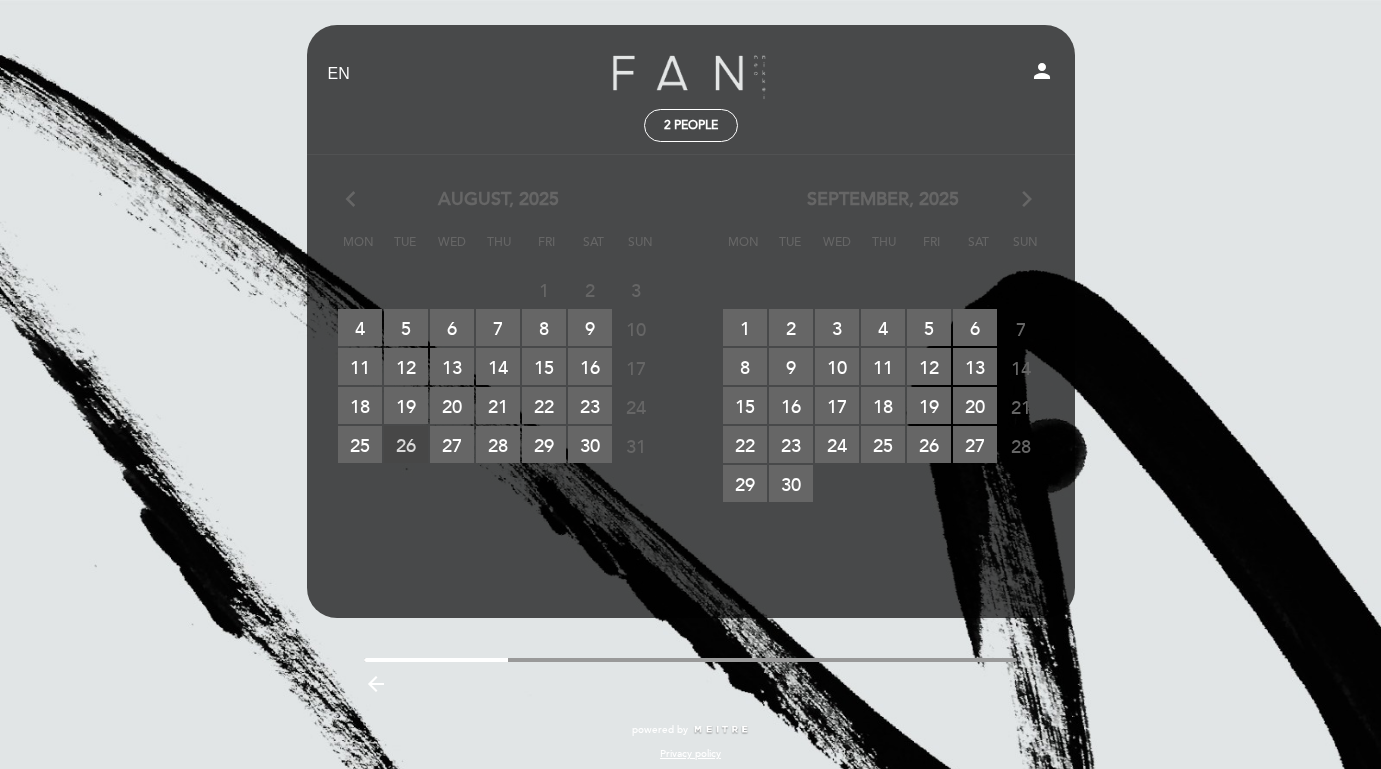 click on "[DATE]
RESERVATIONS AVAILABLE" at bounding box center (406, 444) 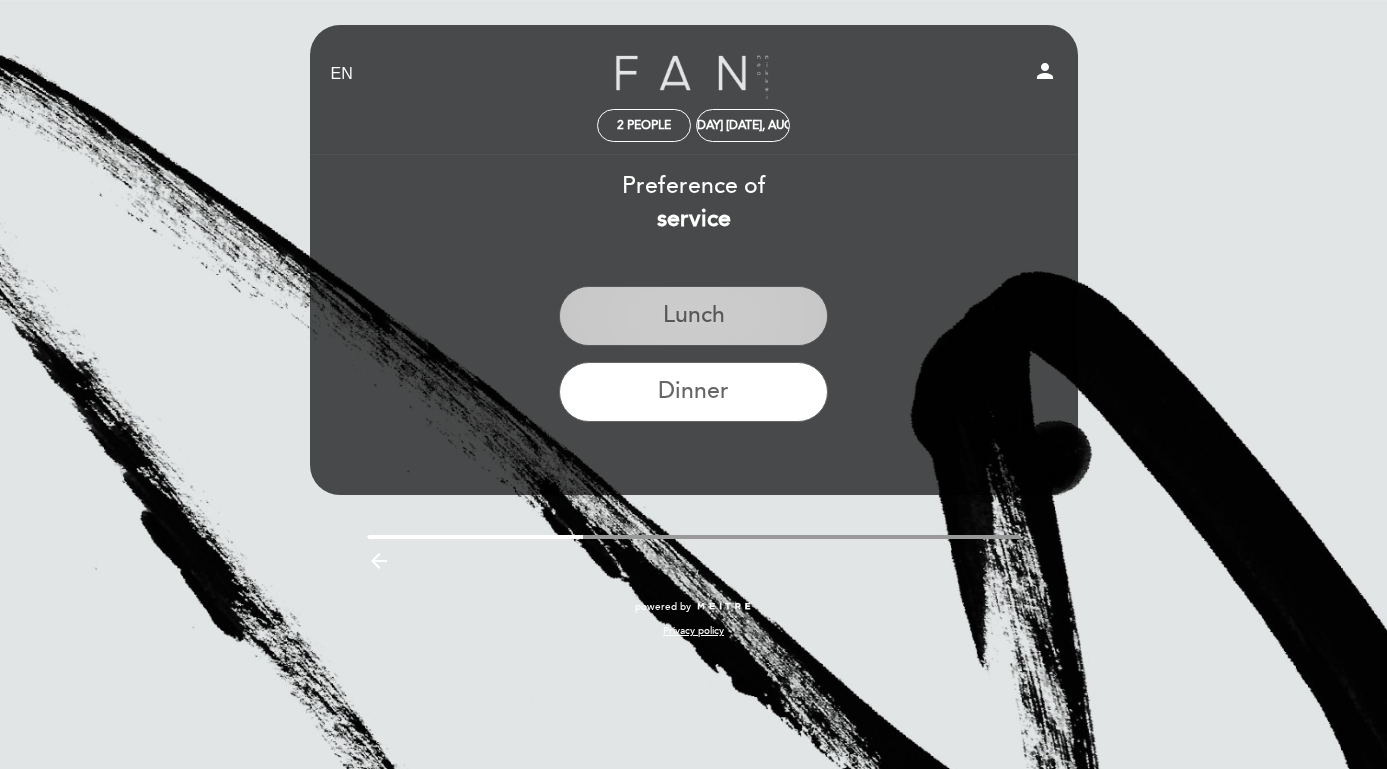 click on "Lunch" at bounding box center [693, 316] 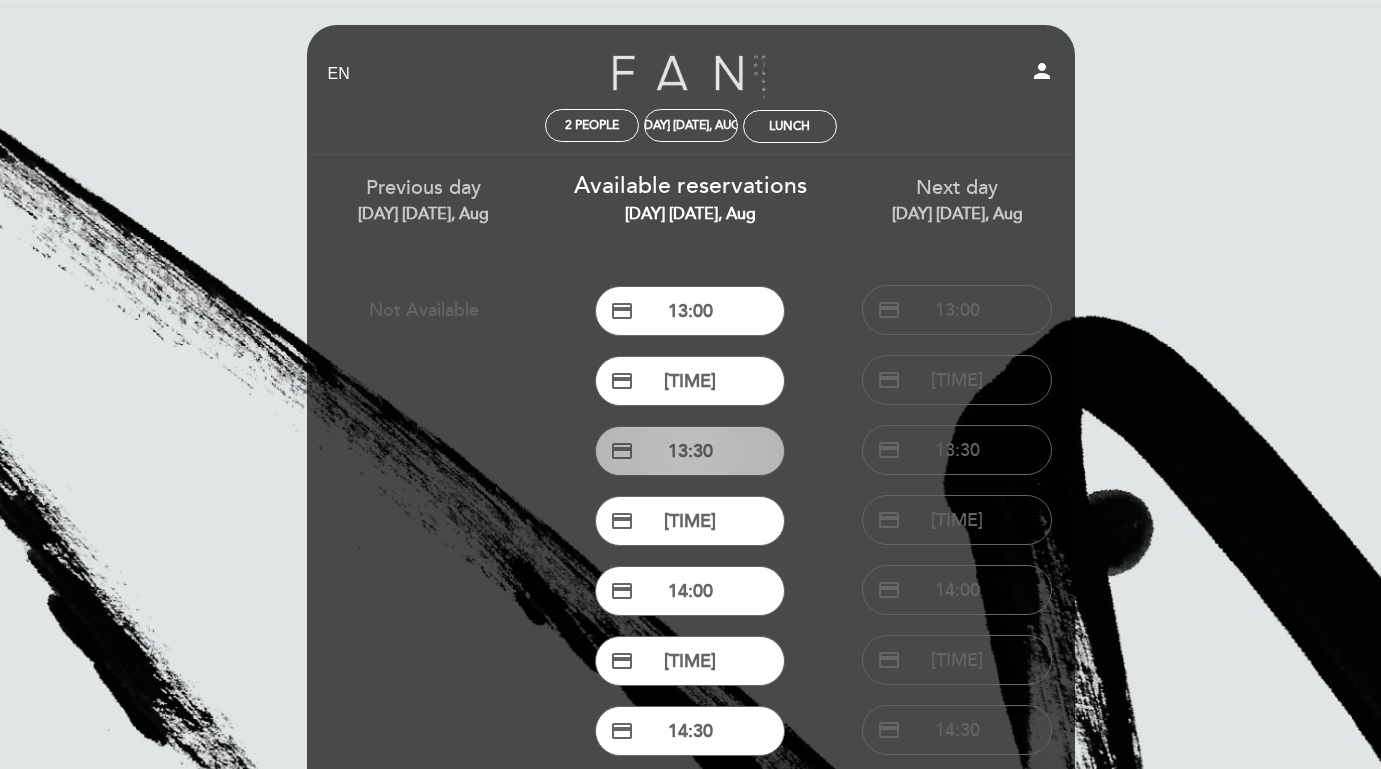 click on "credit_card
13:30" at bounding box center (690, 451) 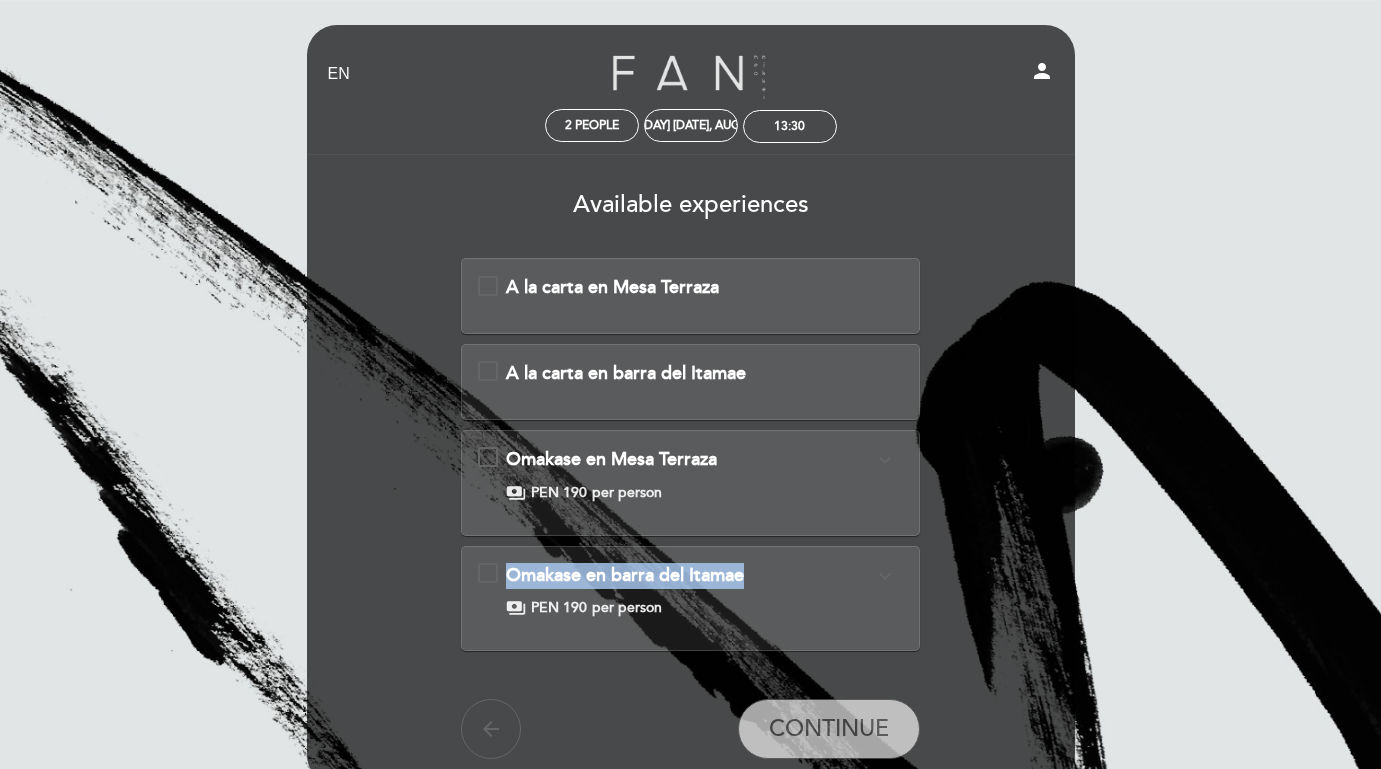 drag, startPoint x: 784, startPoint y: 582, endPoint x: 638, endPoint y: 554, distance: 148.66069 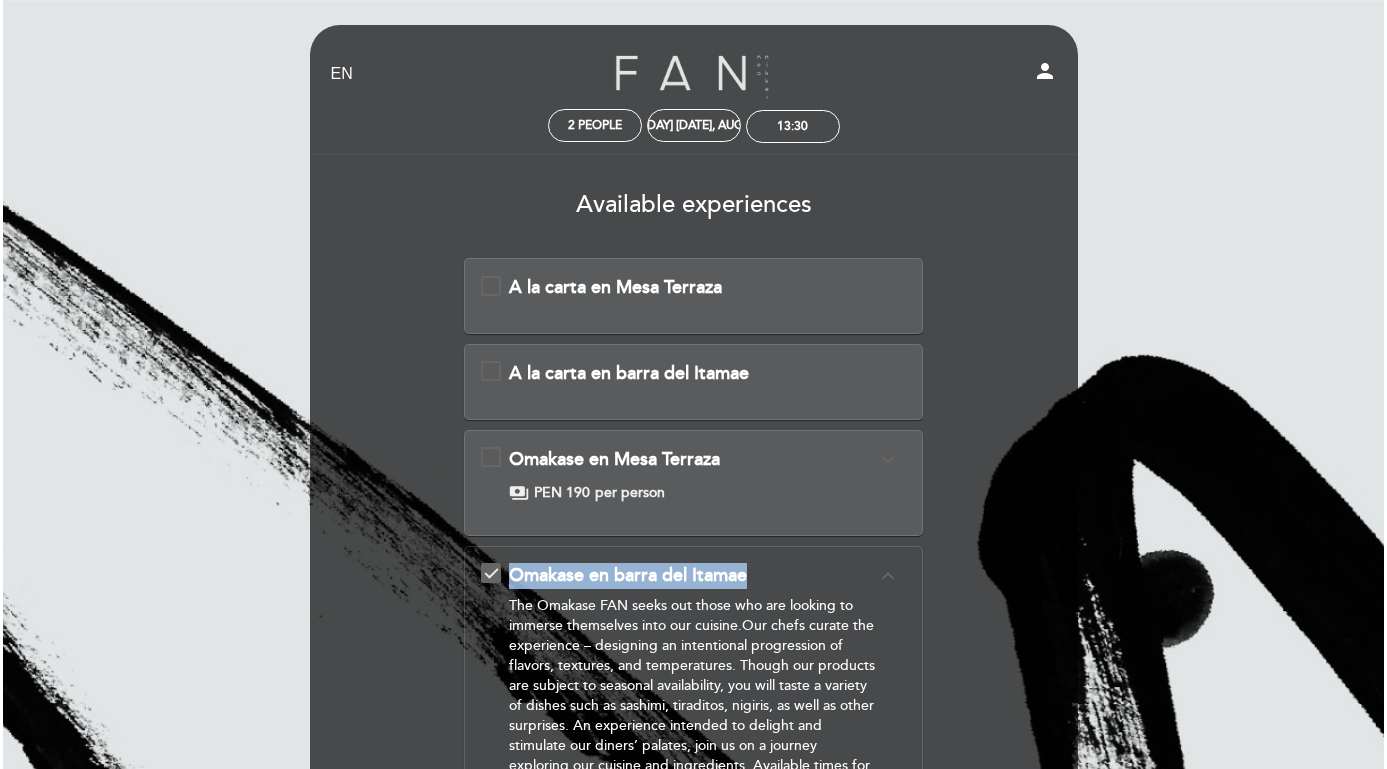 scroll, scrollTop: 0, scrollLeft: 0, axis: both 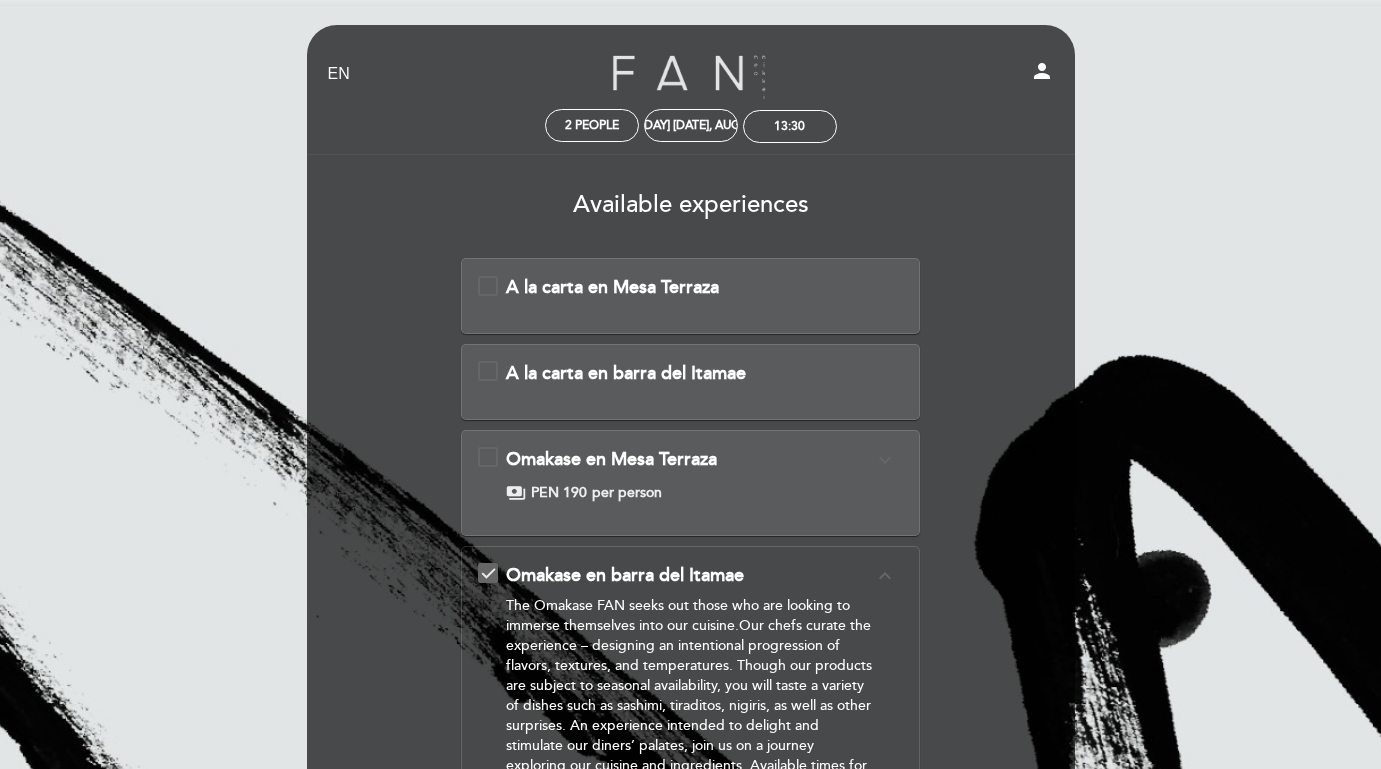 click on "Fan" at bounding box center (691, 74) 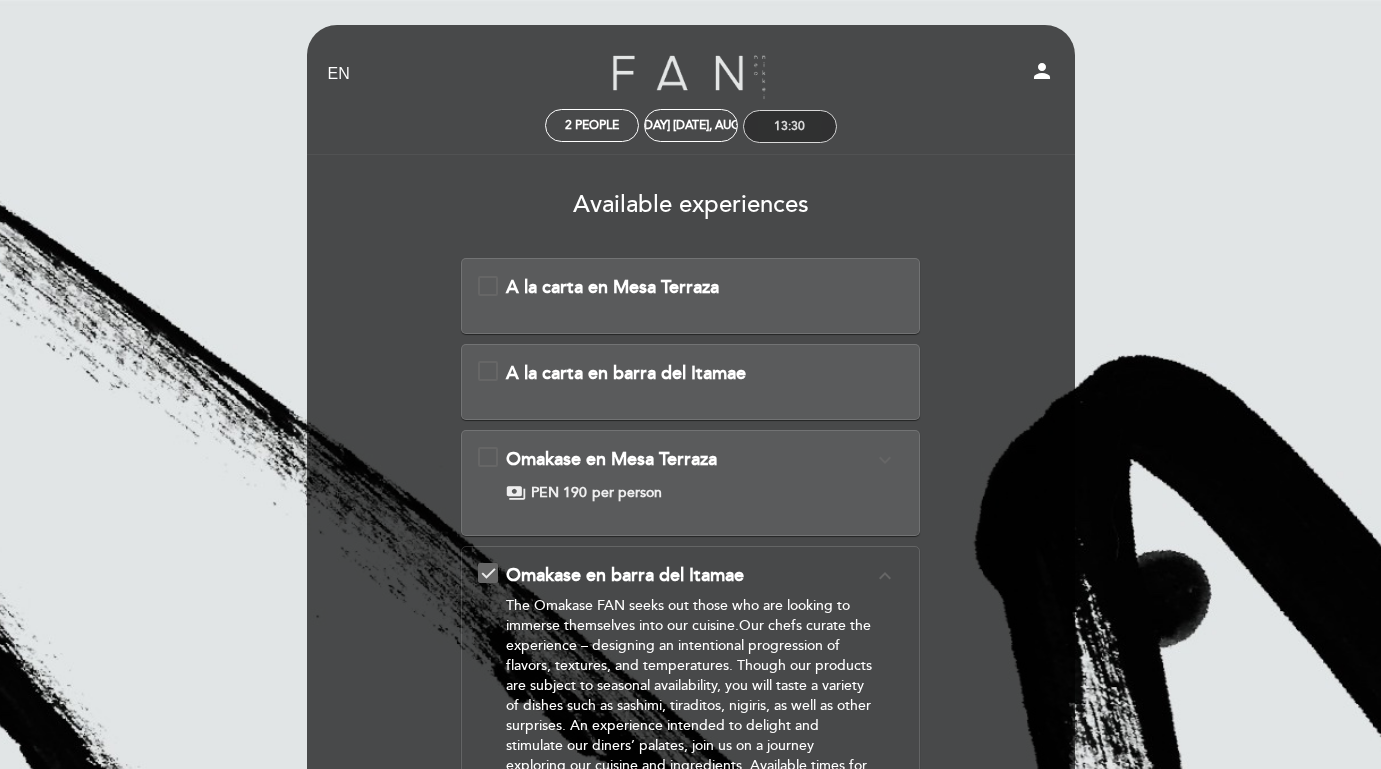 click on "13:30" at bounding box center [790, 126] 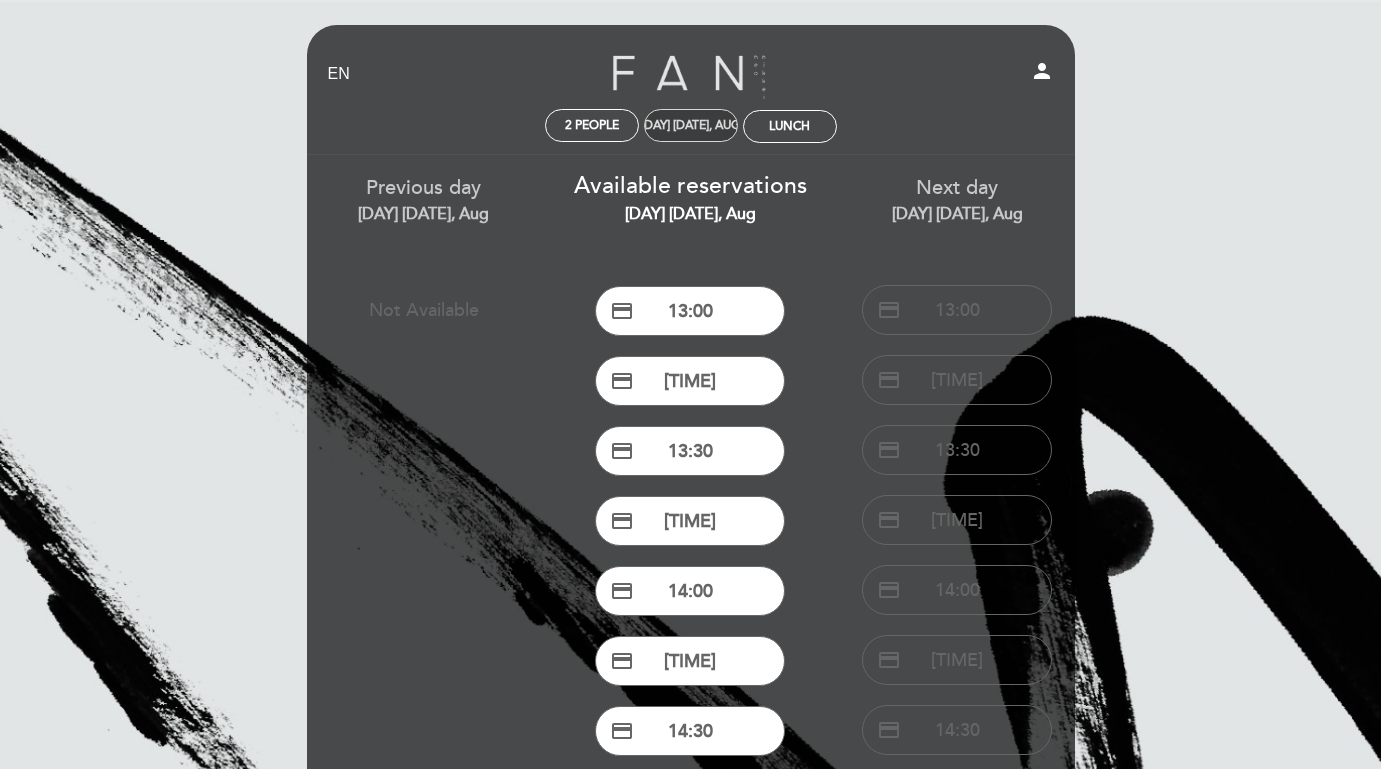 click on "[DAY]
[DATE],
Aug" at bounding box center [691, 125] 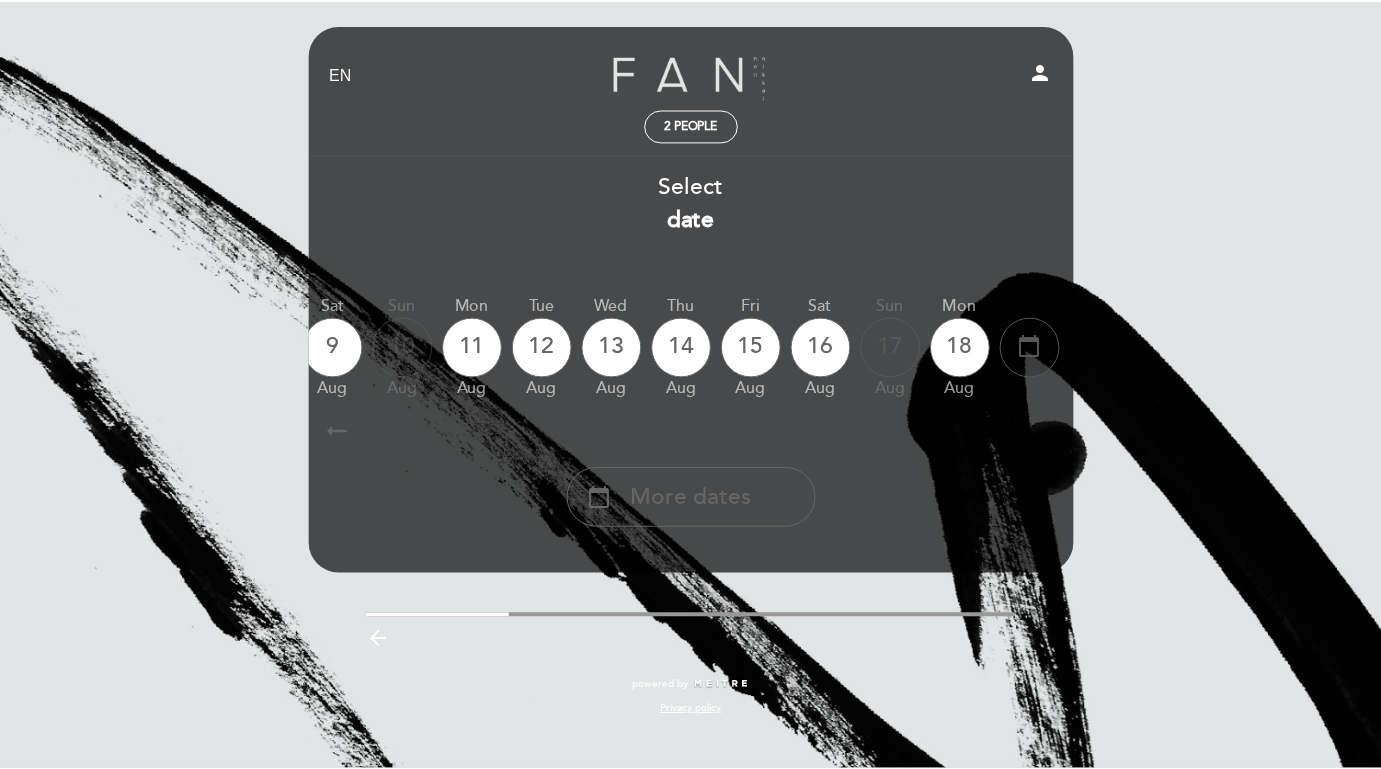 scroll, scrollTop: 0, scrollLeft: 588, axis: horizontal 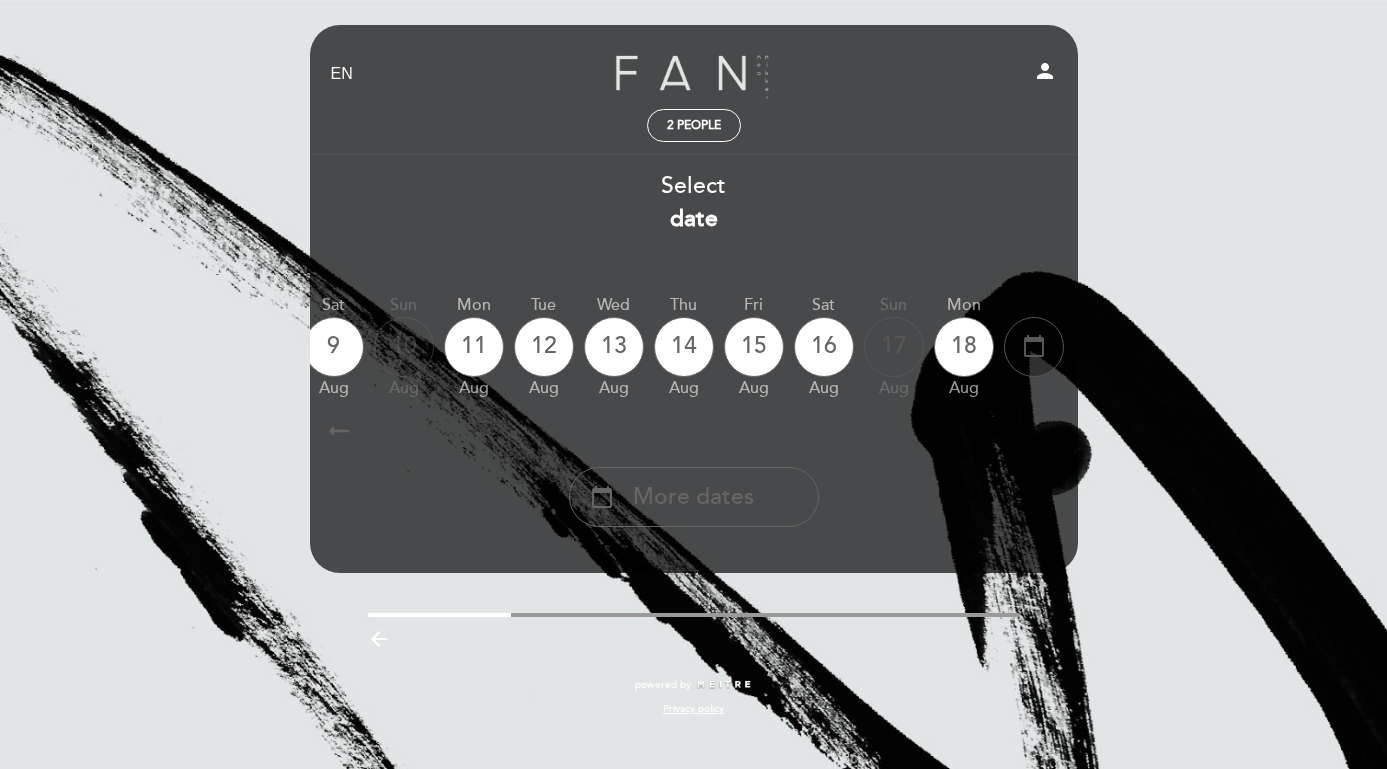 click on "calendar_today" at bounding box center (1034, 346) 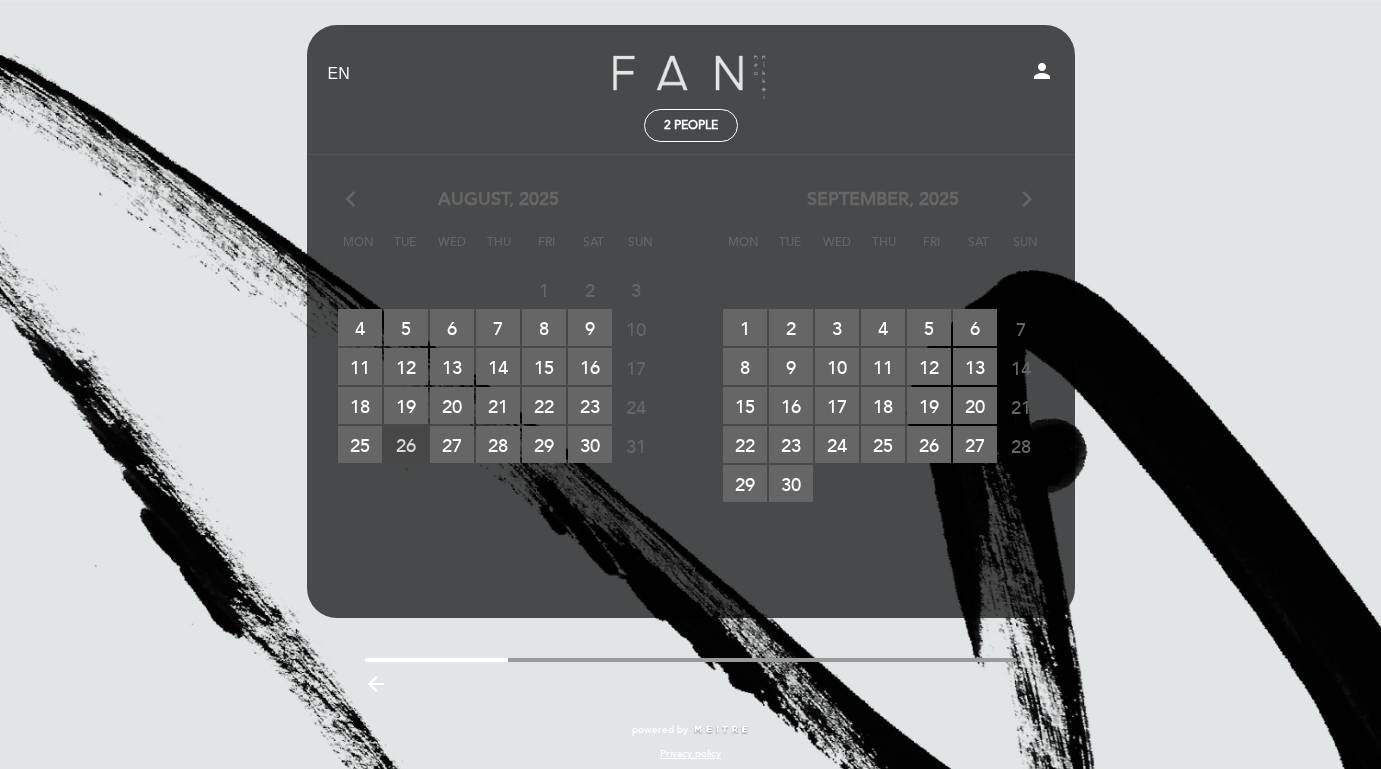 click on "[DATE]
RESERVATIONS AVAILABLE" at bounding box center (406, 444) 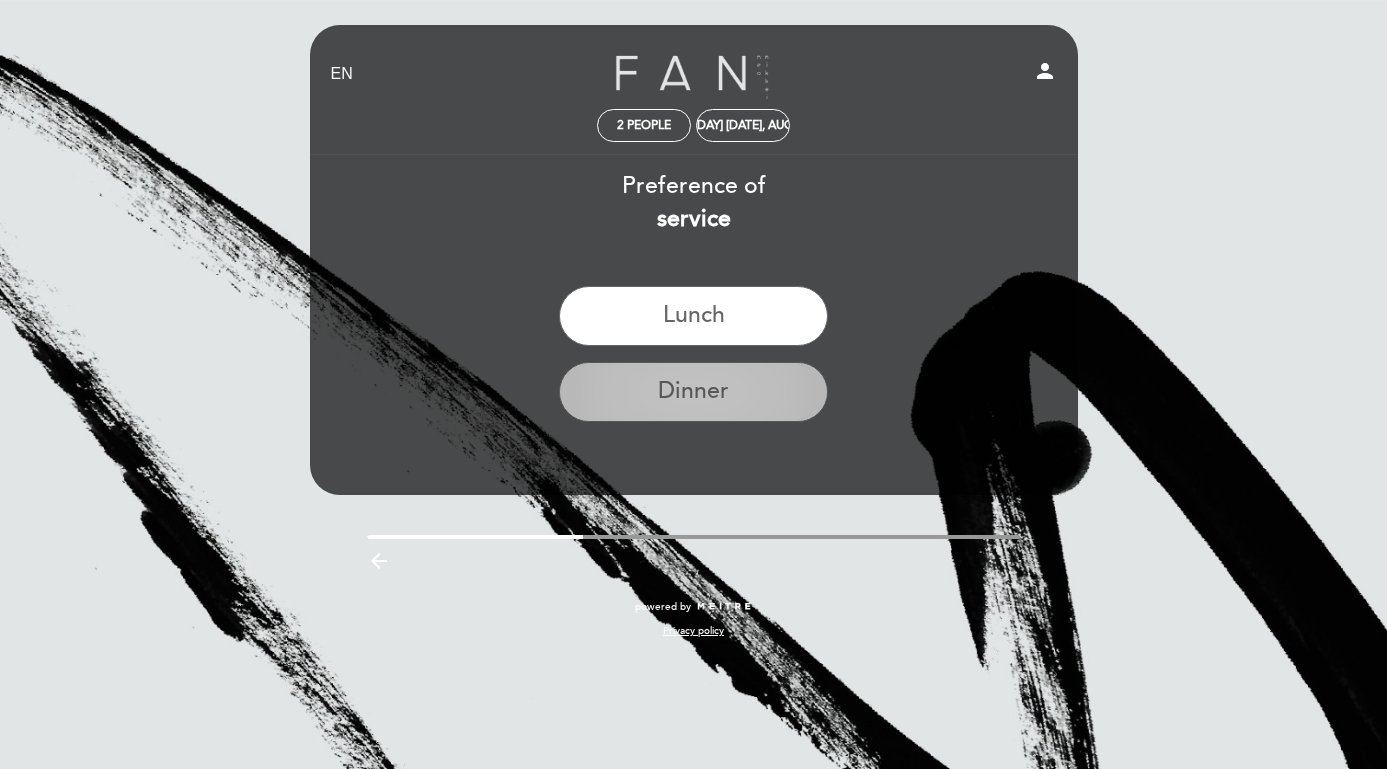 click on "Dinner" at bounding box center [693, 392] 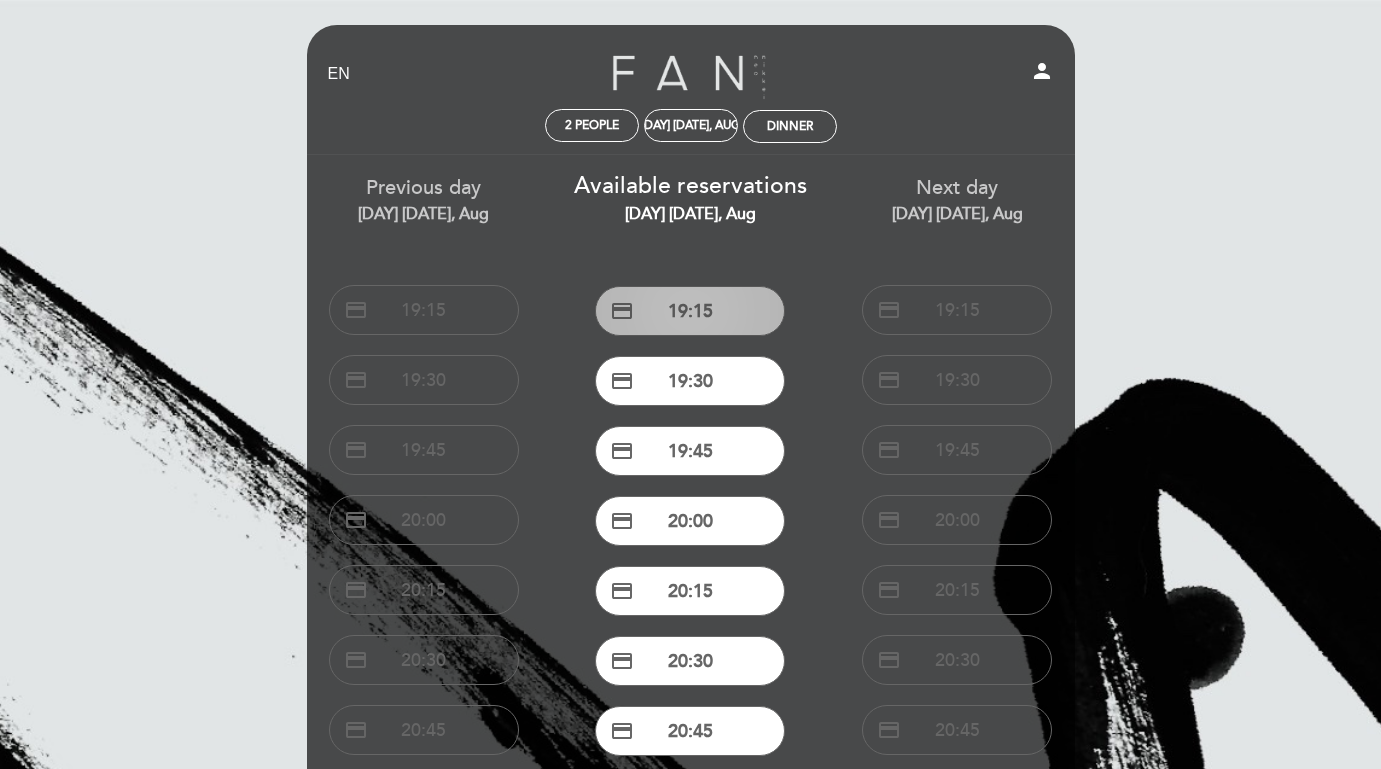 click on "credit_card
[TIME]" at bounding box center [690, 311] 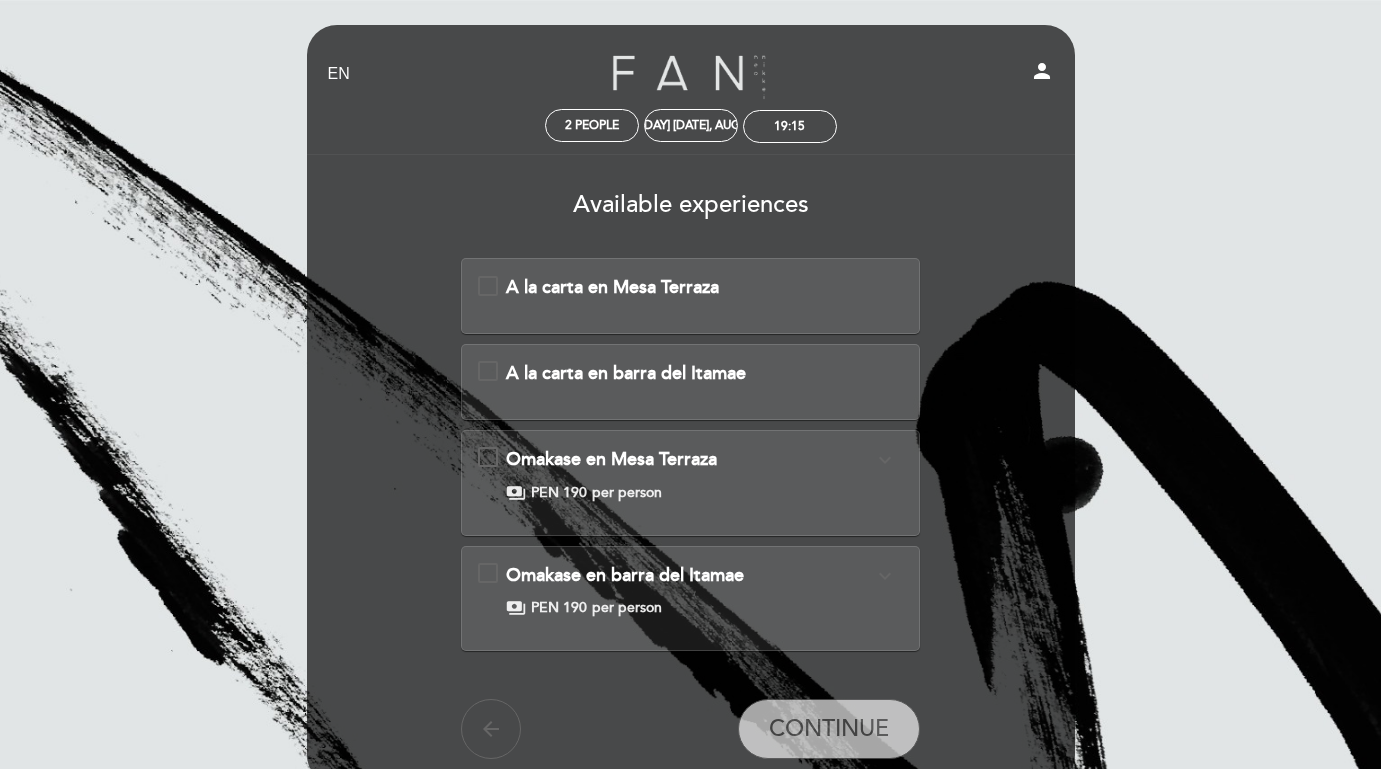 click on "expand_more" at bounding box center [885, 460] 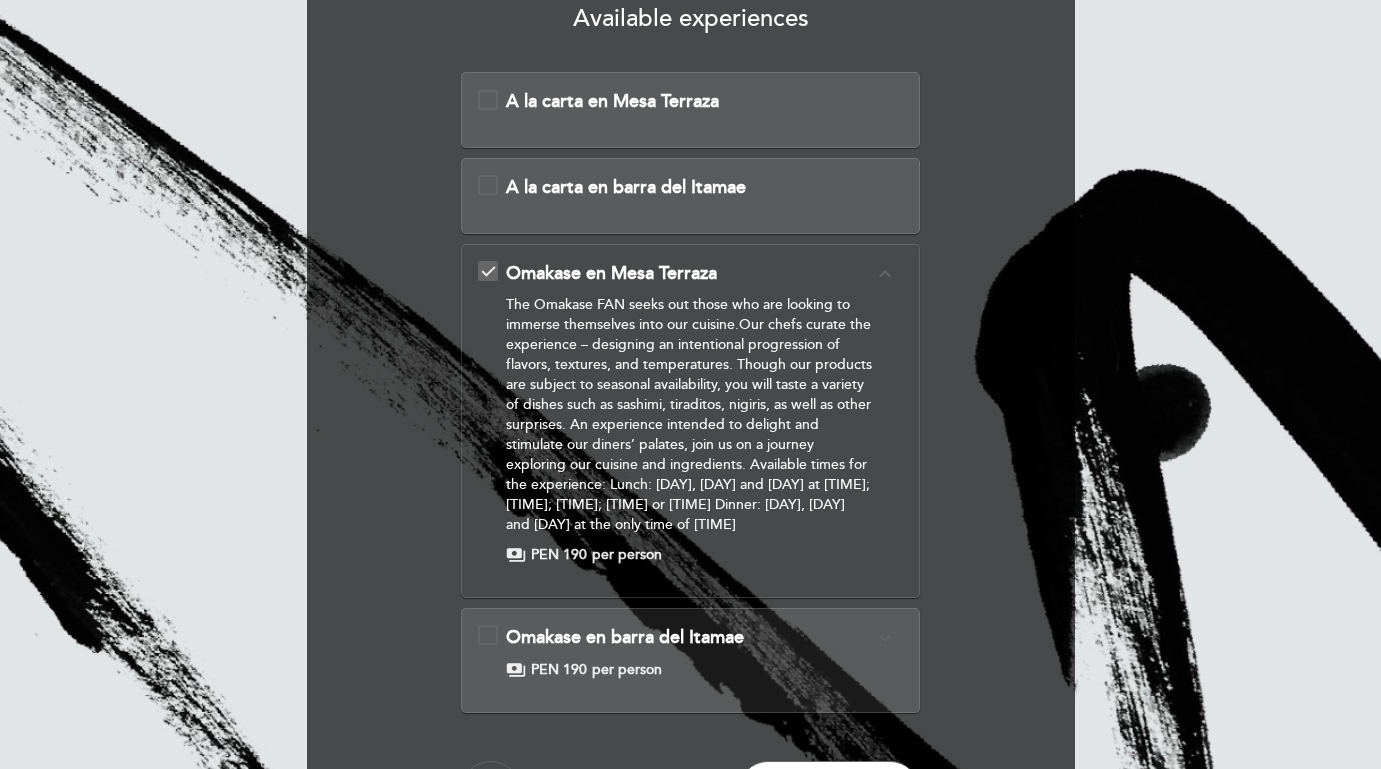 scroll, scrollTop: 186, scrollLeft: 0, axis: vertical 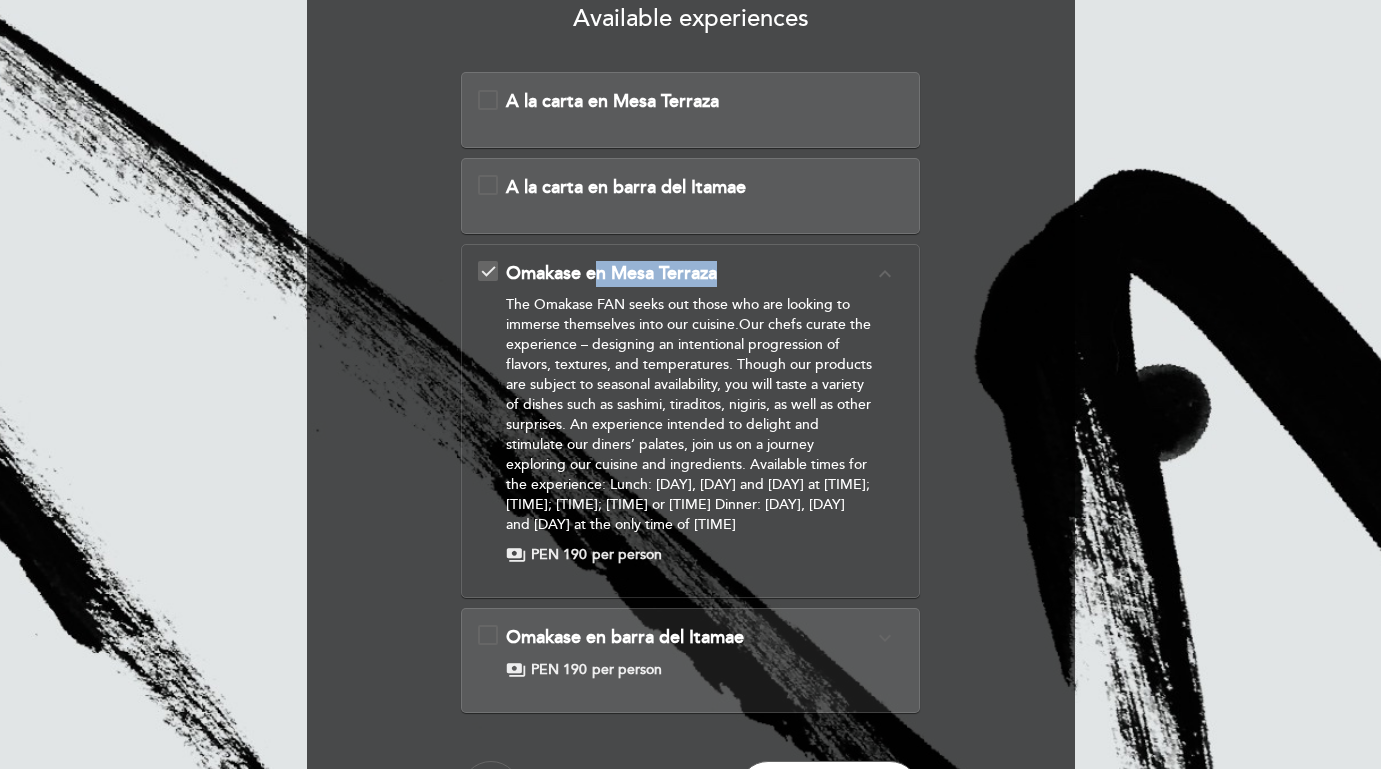 drag, startPoint x: 761, startPoint y: 278, endPoint x: 603, endPoint y: 265, distance: 158.5339 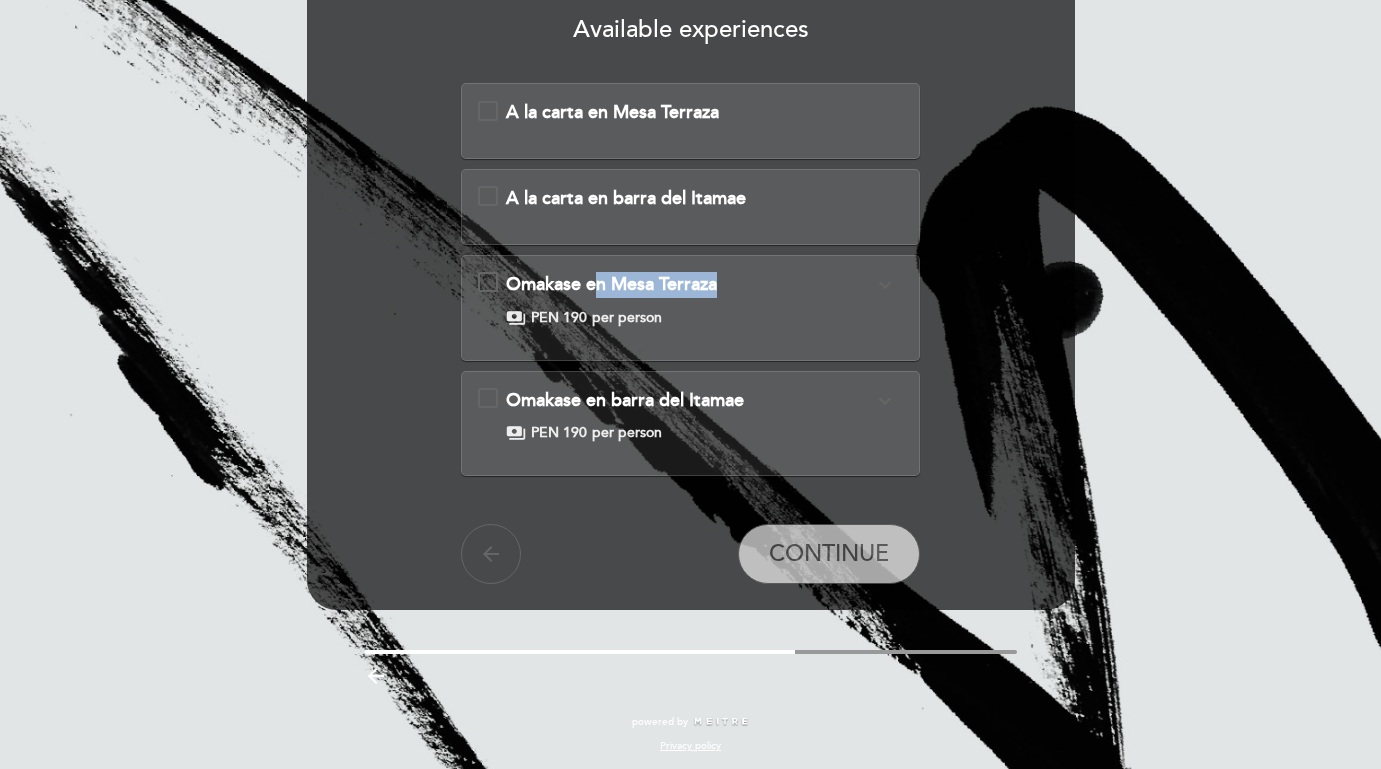 click on "Omakase en Mesa Terraza
expand_more" at bounding box center [689, 285] 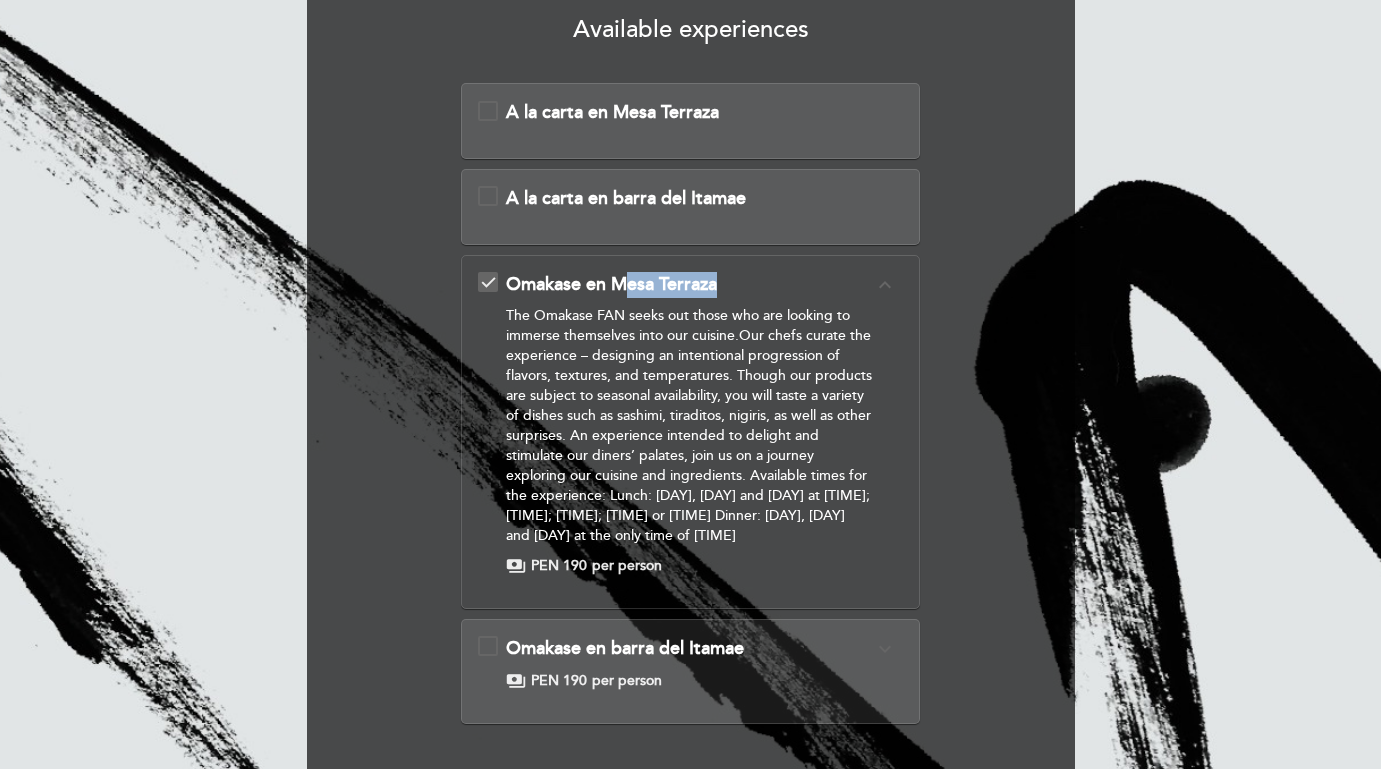 drag, startPoint x: 773, startPoint y: 275, endPoint x: 637, endPoint y: 275, distance: 136 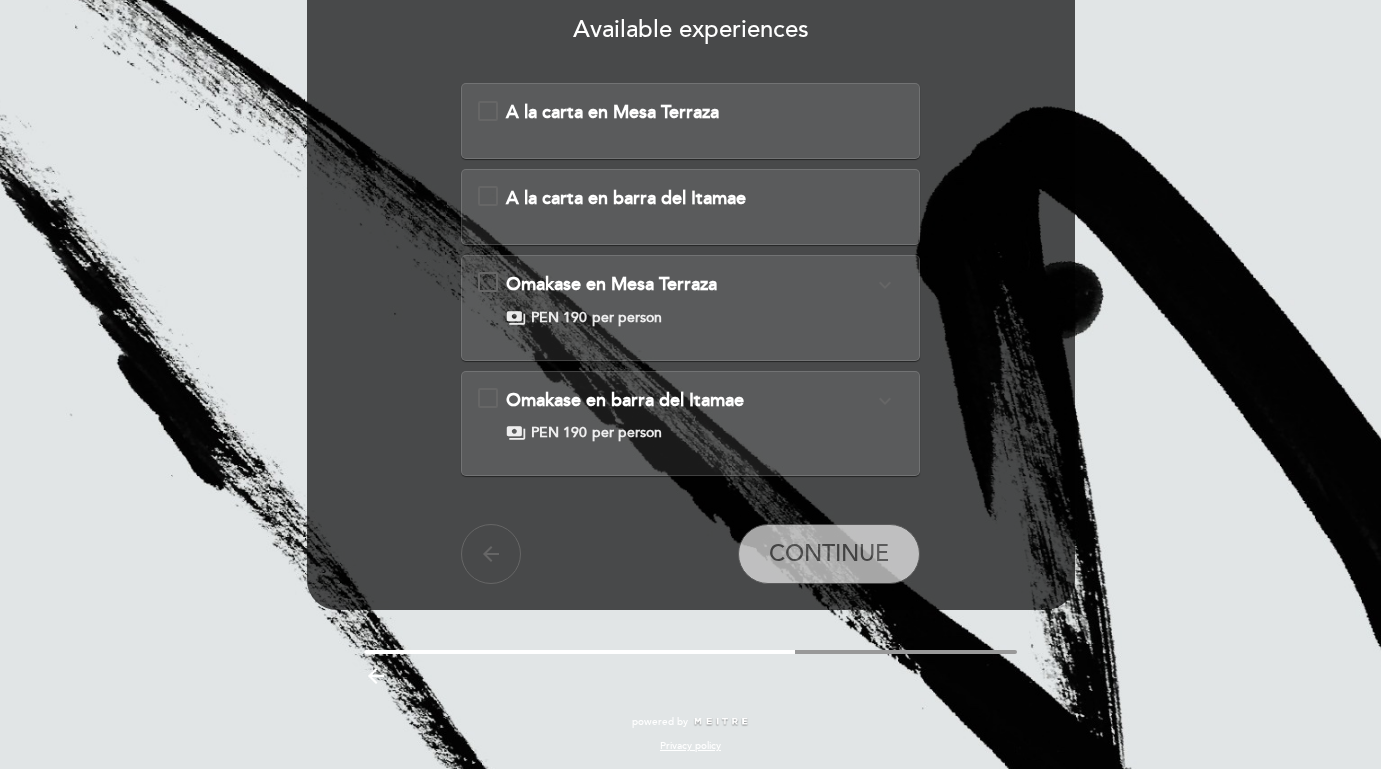 click on "Omakase en barra del Itamae" at bounding box center [625, 400] 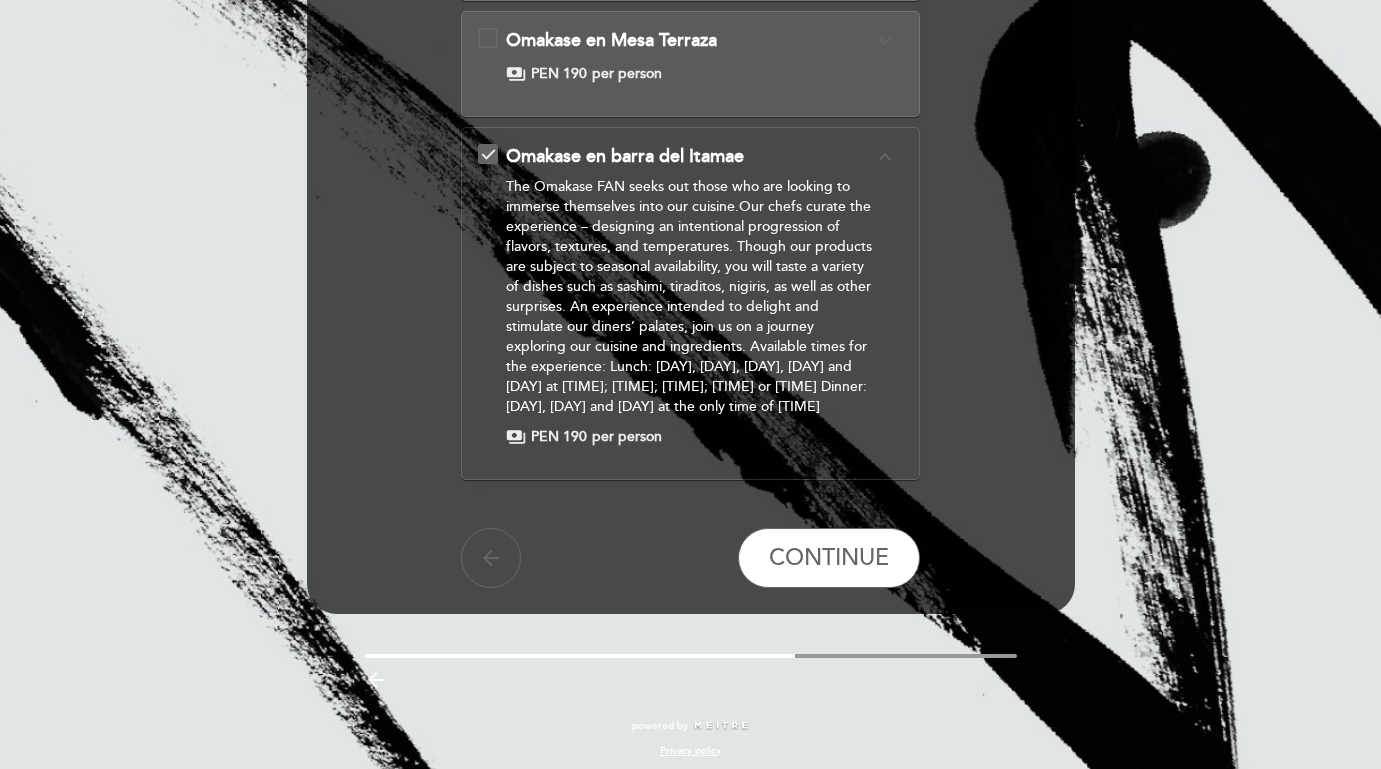 scroll, scrollTop: 419, scrollLeft: 0, axis: vertical 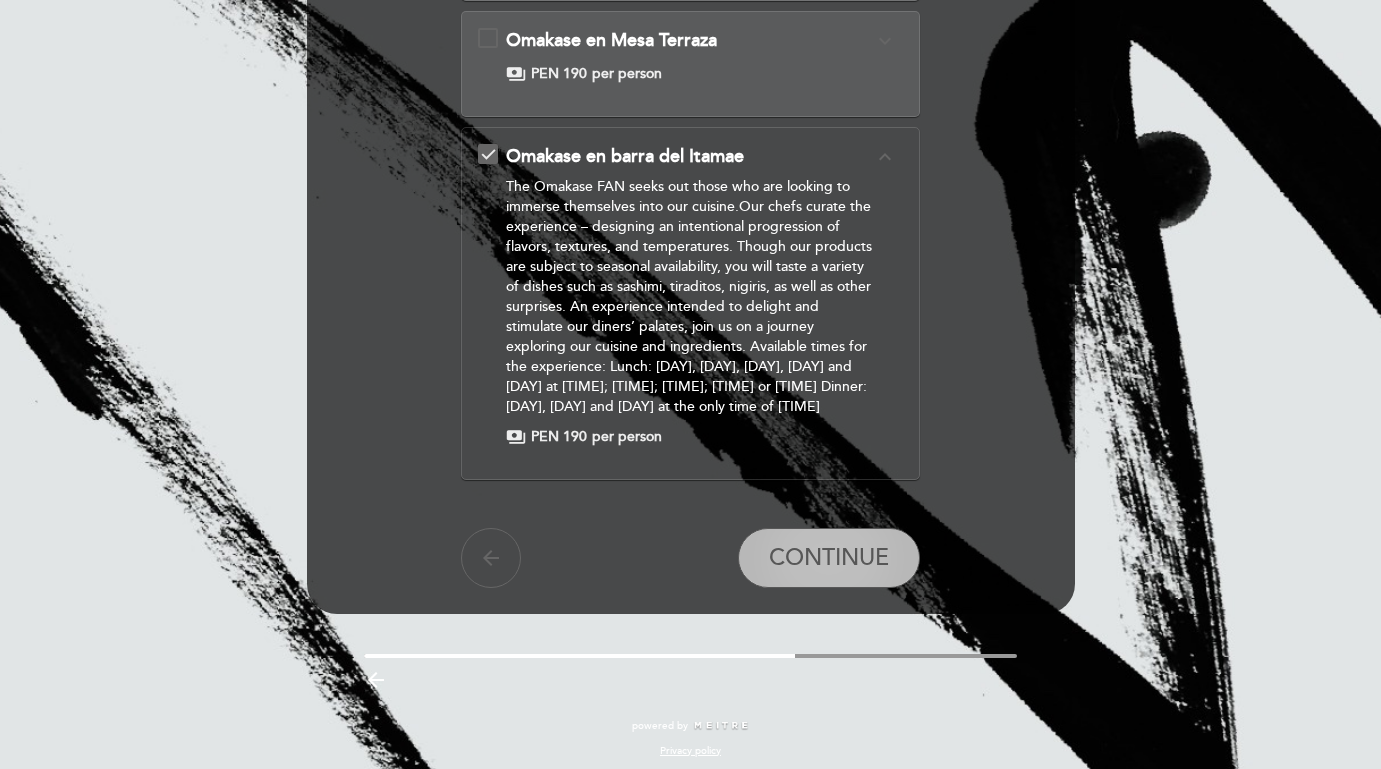 click on "CONTINUE" at bounding box center [829, 559] 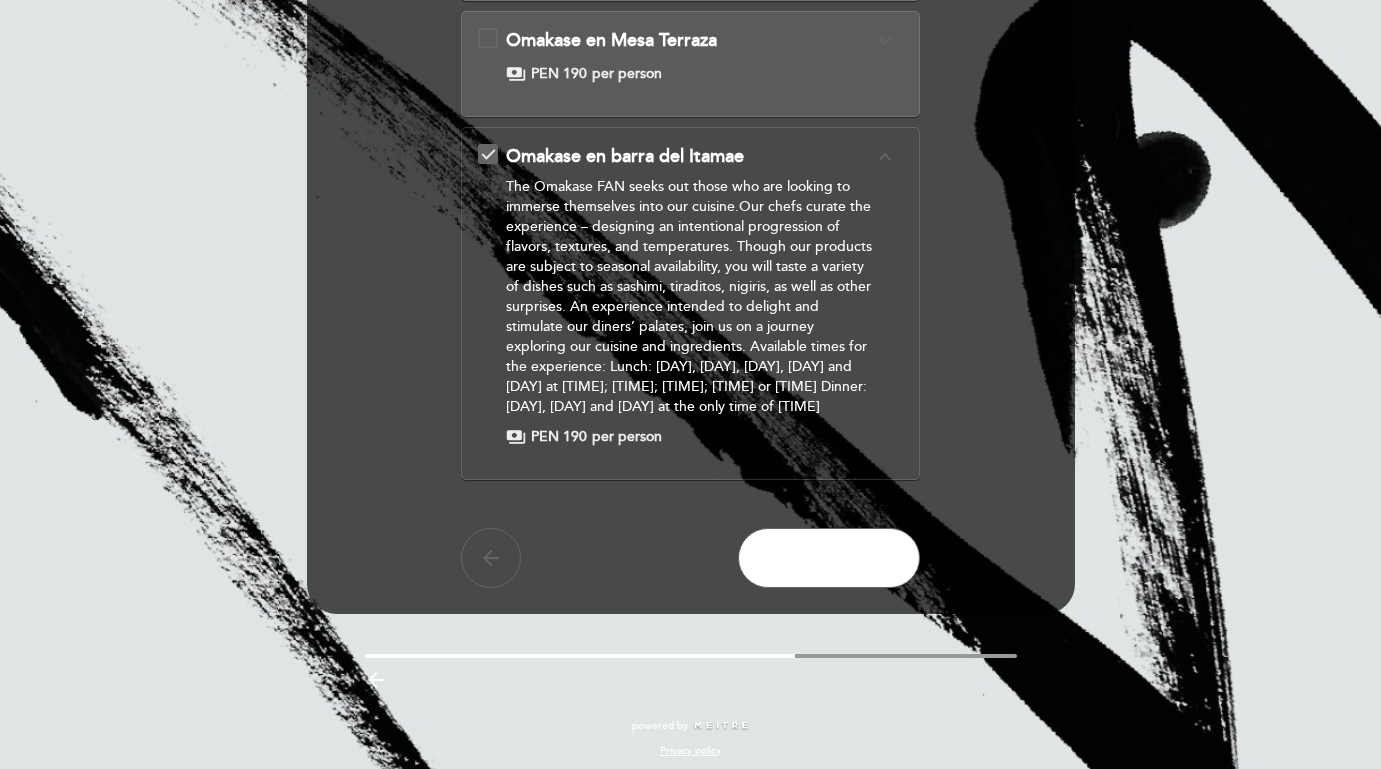 scroll, scrollTop: 0, scrollLeft: 0, axis: both 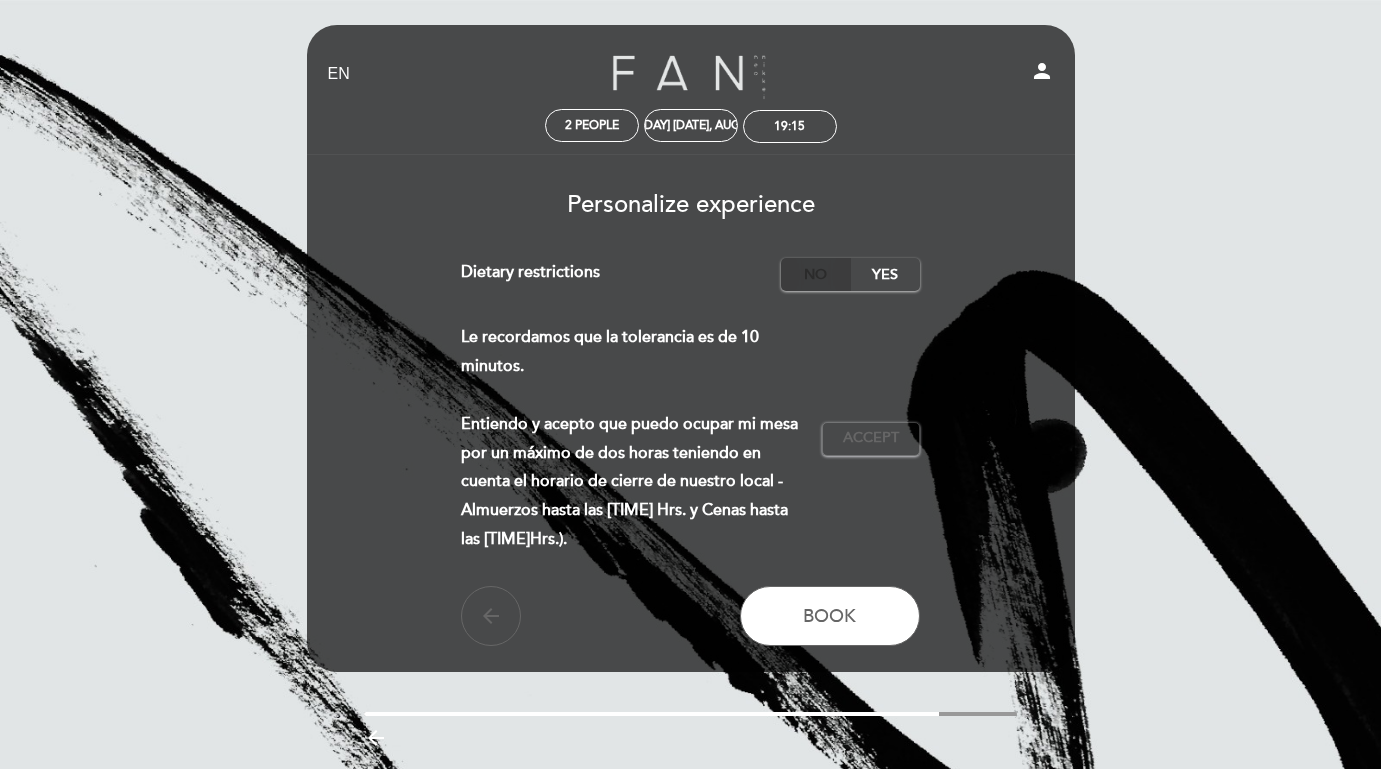 click on "No" at bounding box center (816, 274) 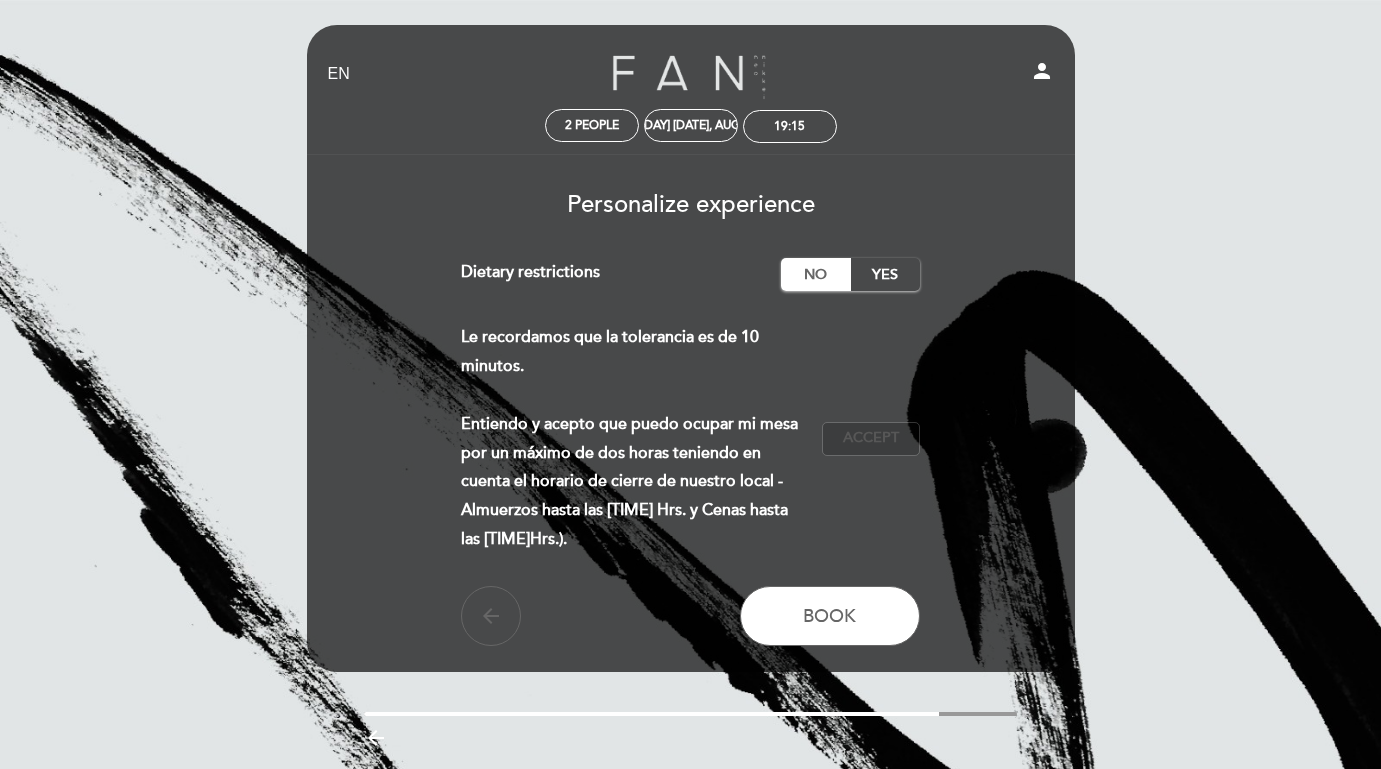 click on "Accept" at bounding box center (871, 438) 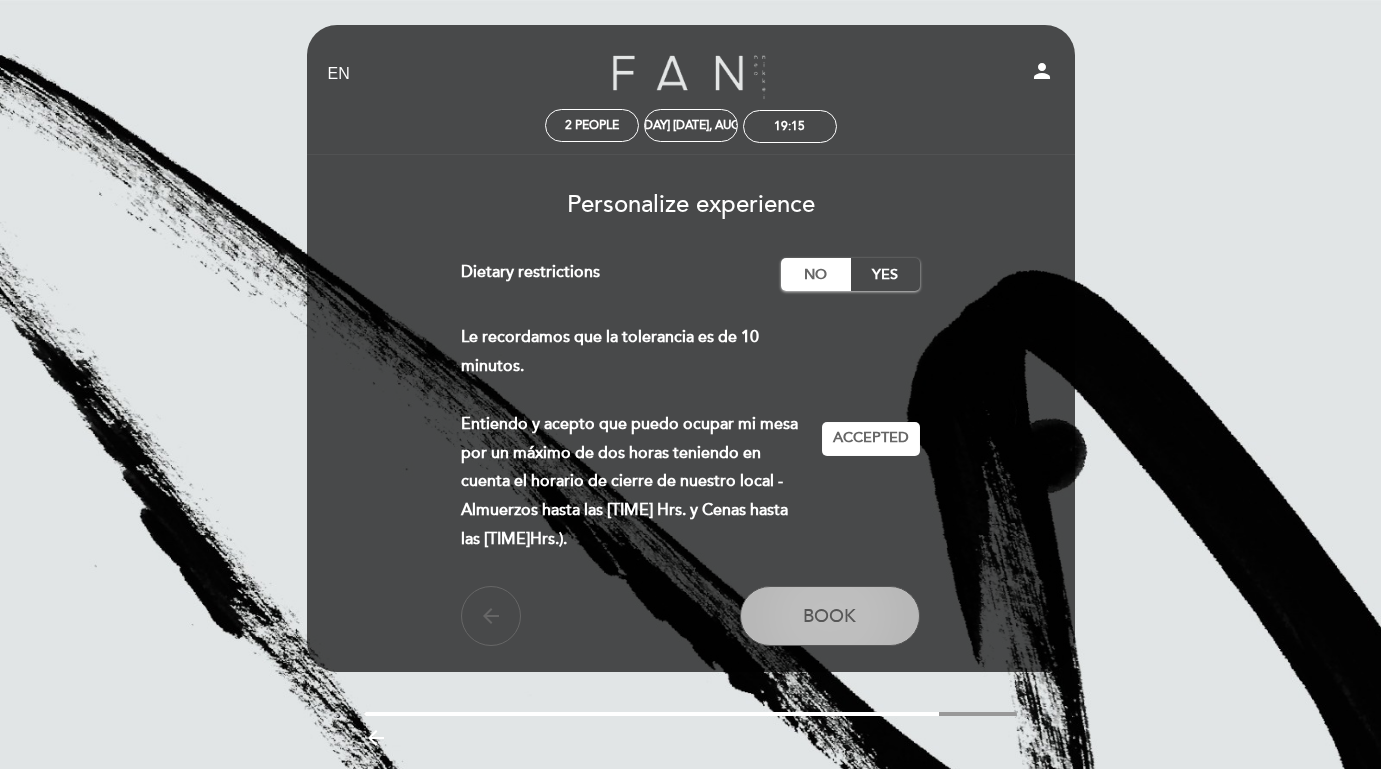 click on "Book" at bounding box center [830, 616] 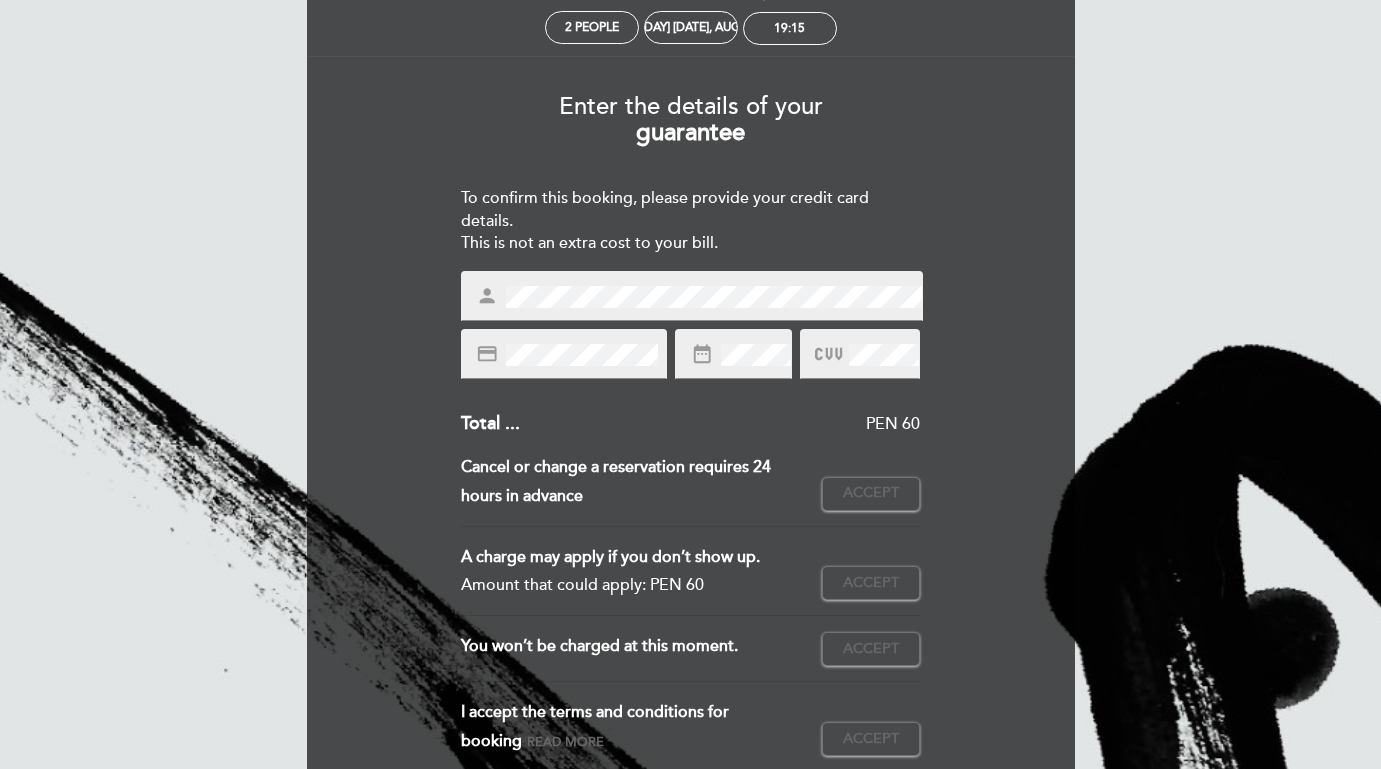 scroll, scrollTop: 88, scrollLeft: 0, axis: vertical 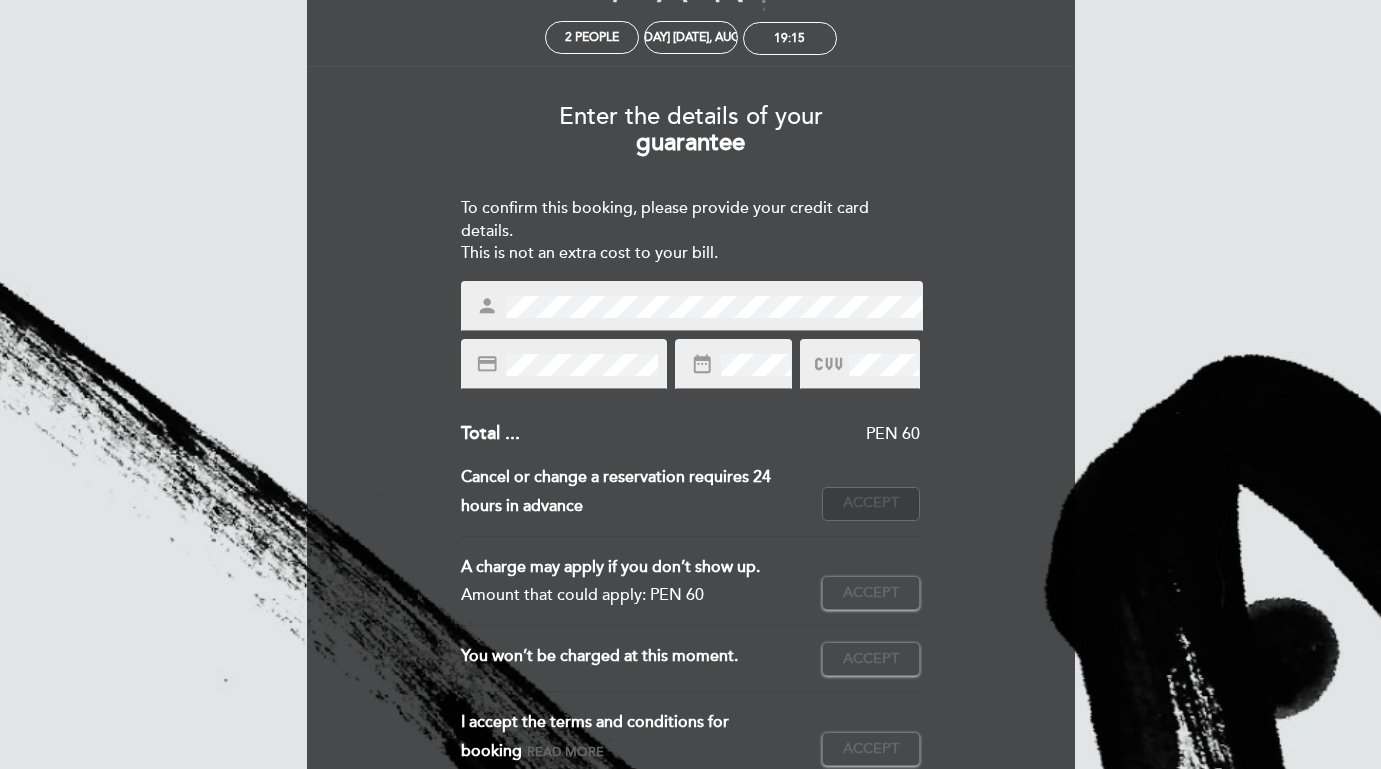 click on "Accept" at bounding box center [871, 503] 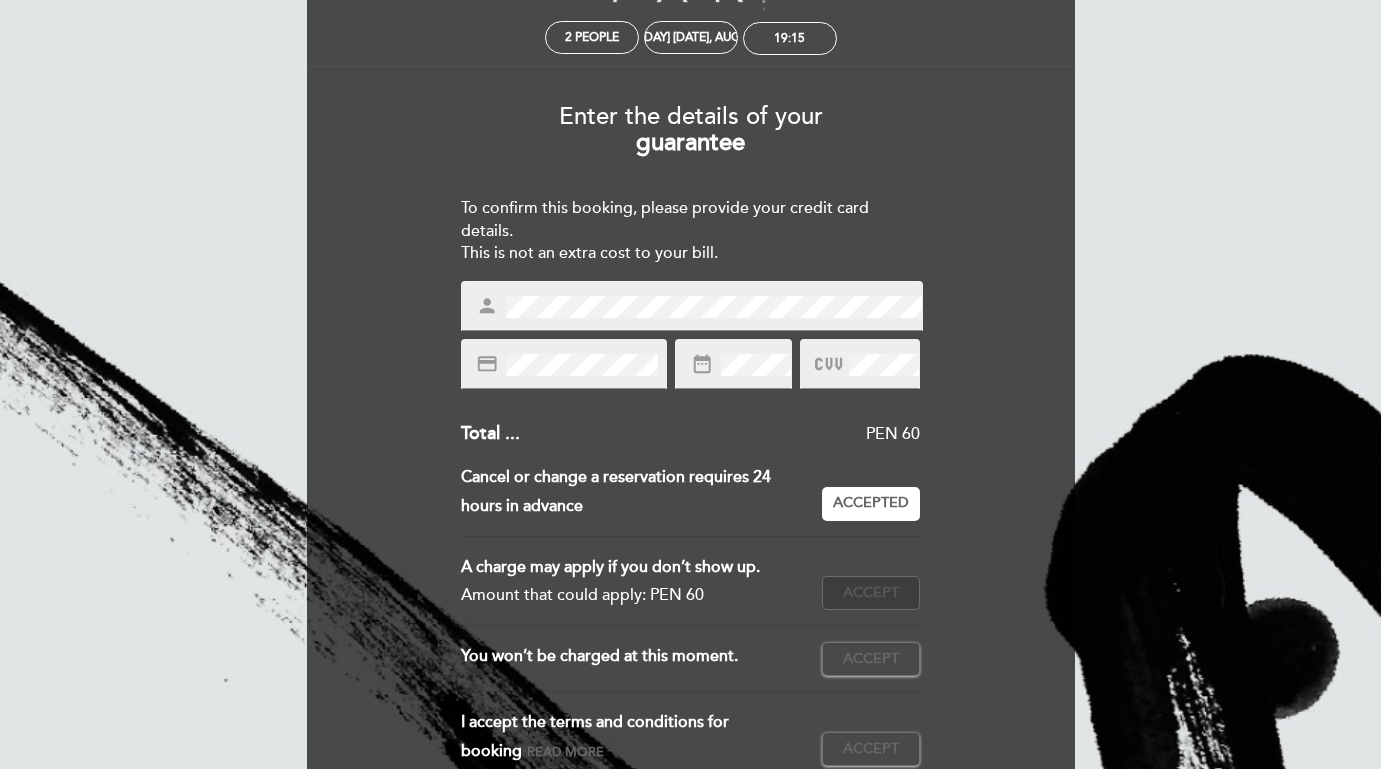click on "Accept" at bounding box center (871, 593) 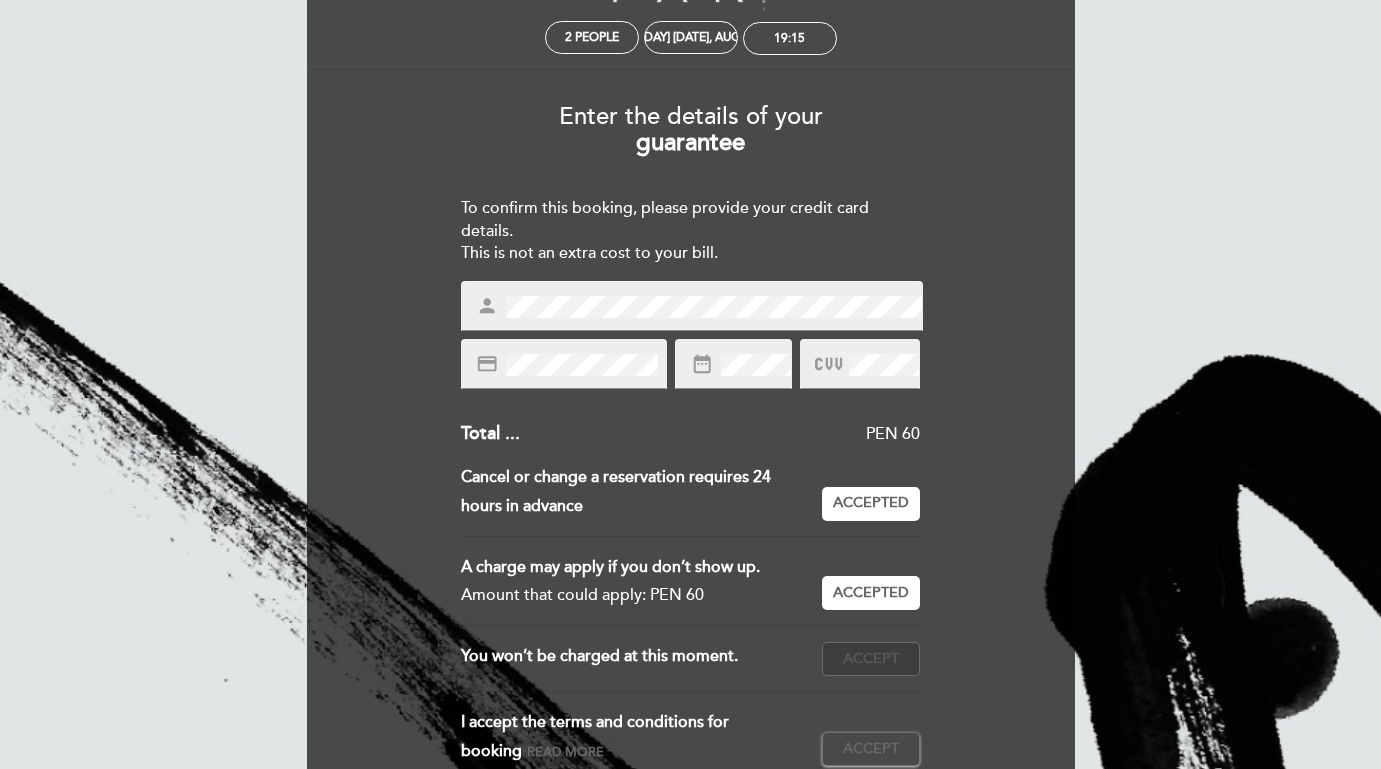 click on "Accept
Accepted" at bounding box center [871, 659] 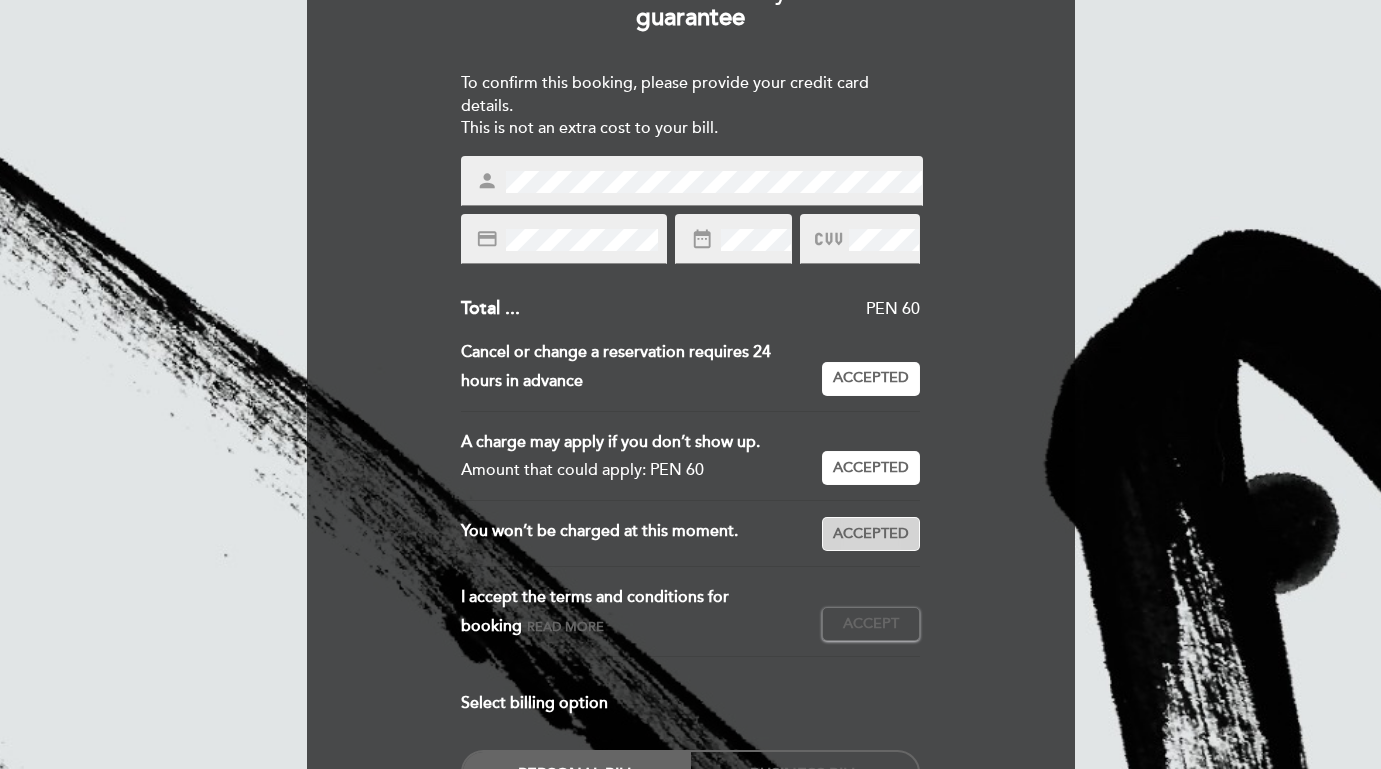 scroll, scrollTop: 221, scrollLeft: 0, axis: vertical 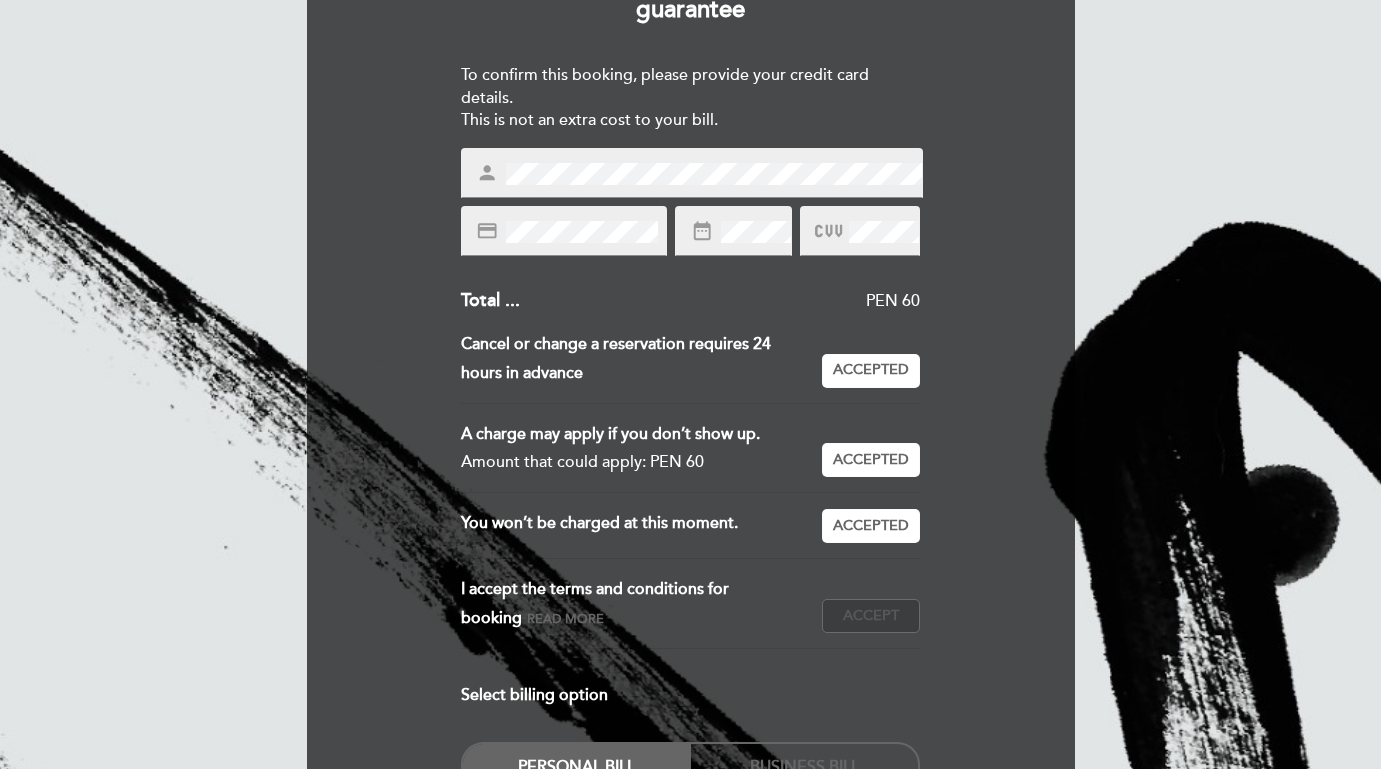click on "Accept" at bounding box center [871, 616] 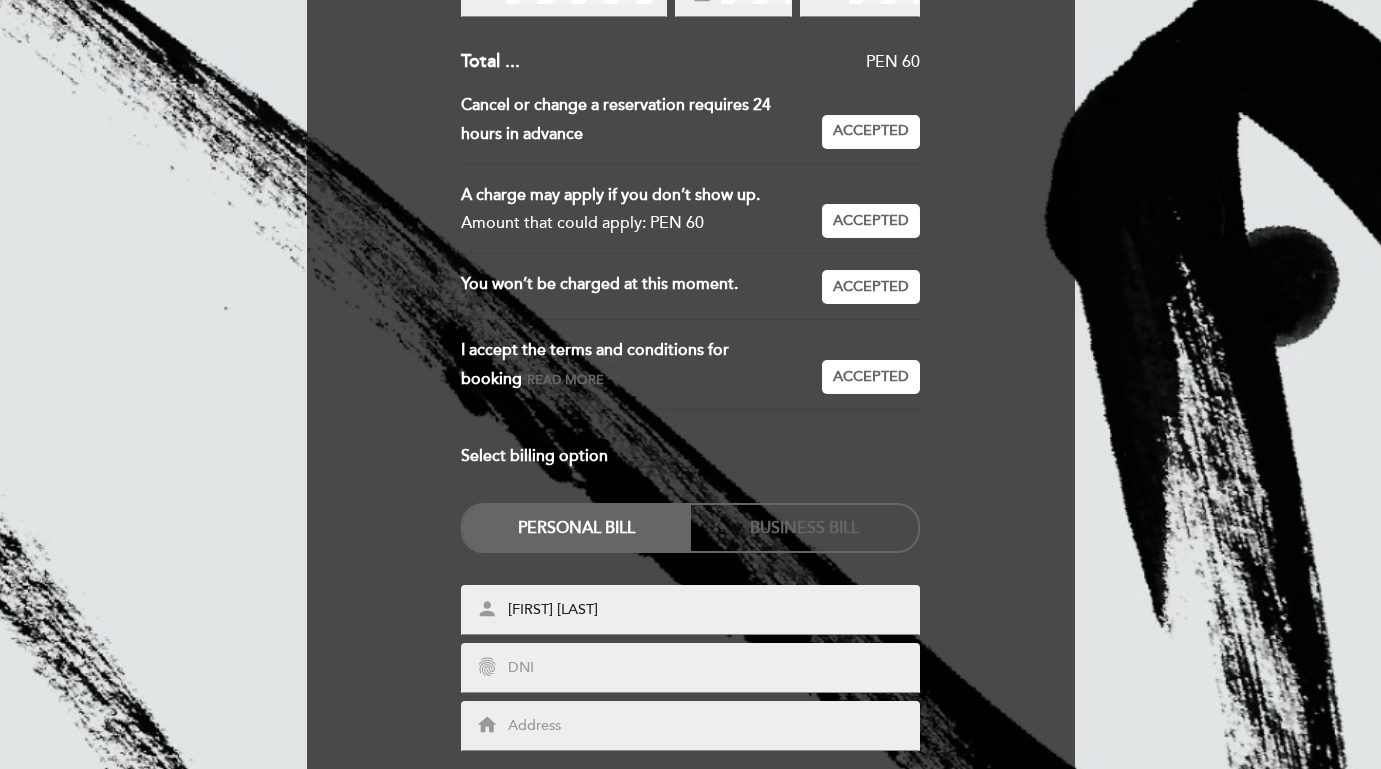 scroll, scrollTop: 465, scrollLeft: 0, axis: vertical 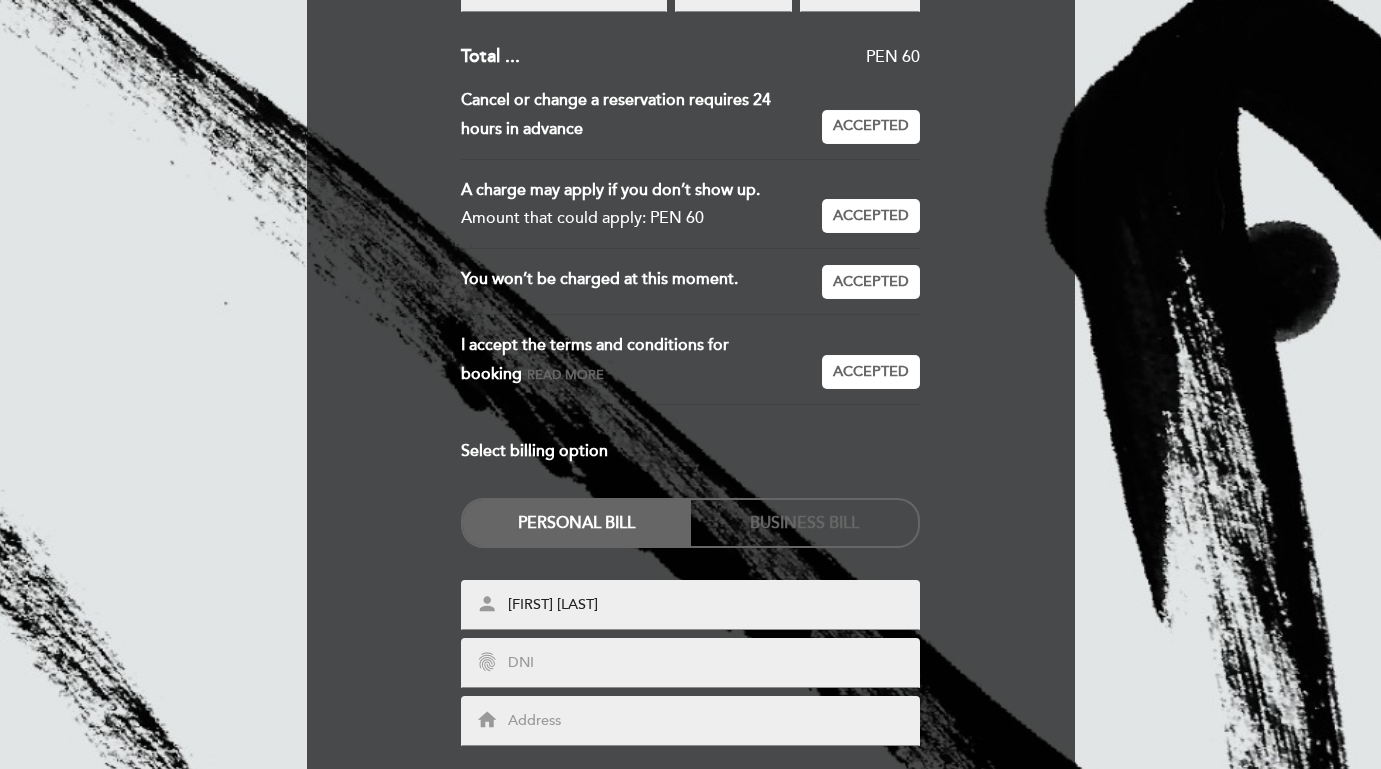 click at bounding box center (714, 663) 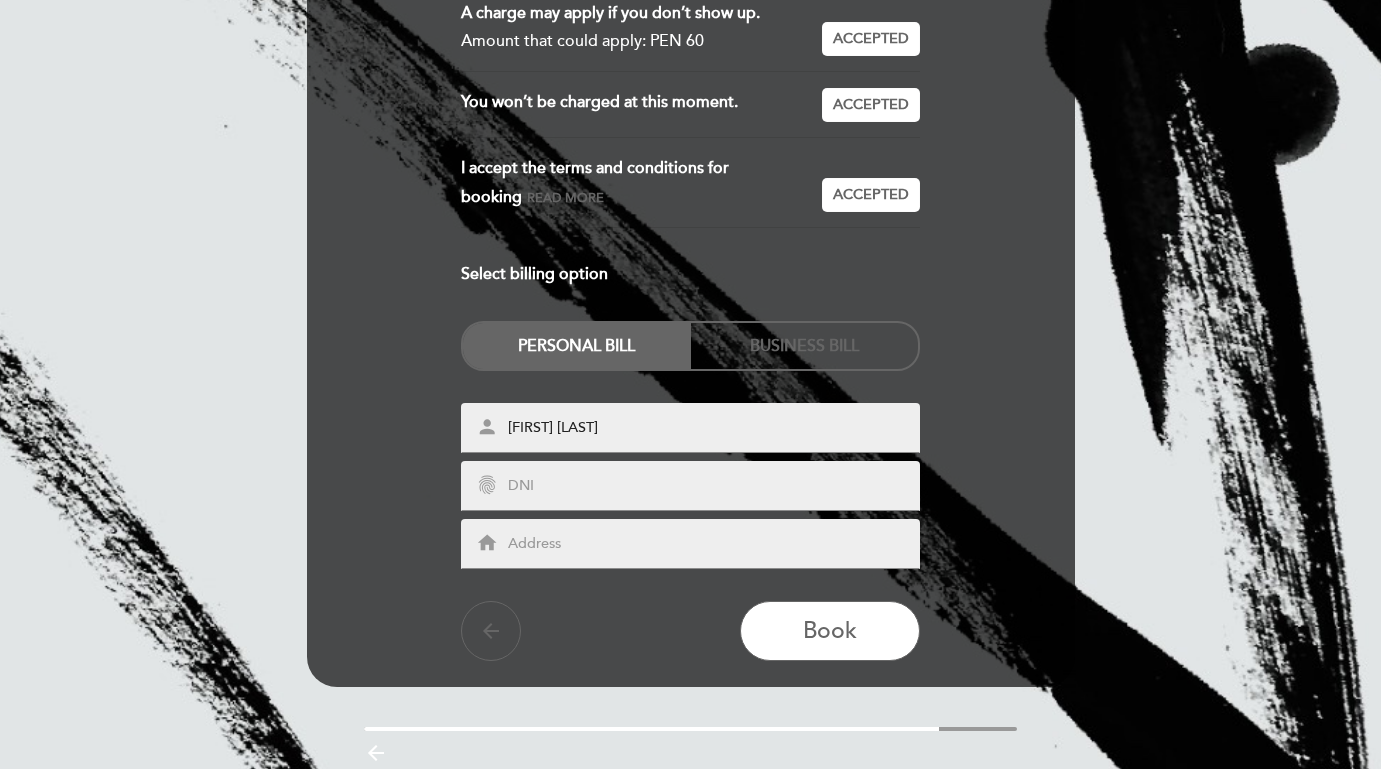 scroll, scrollTop: 677, scrollLeft: 0, axis: vertical 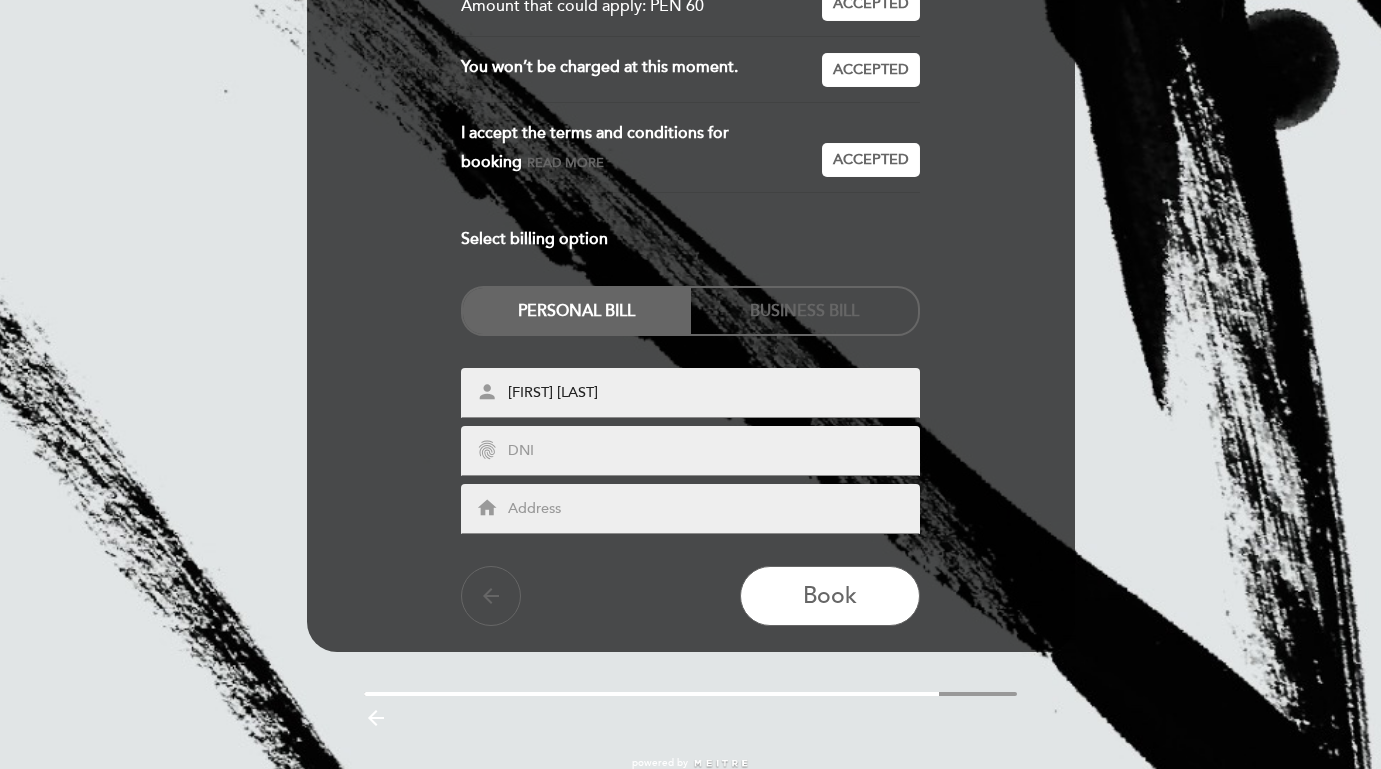 click at bounding box center [714, 509] 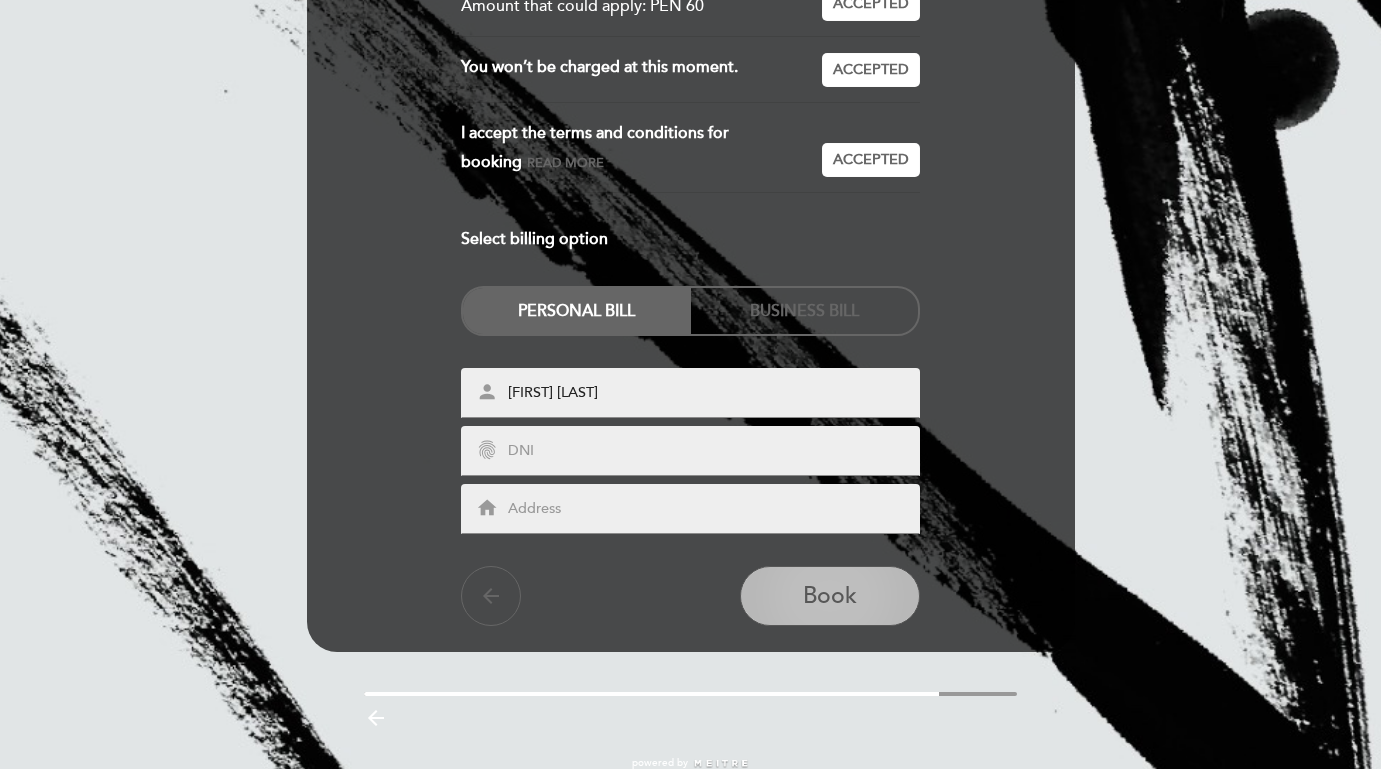 click on "Book" at bounding box center [830, 596] 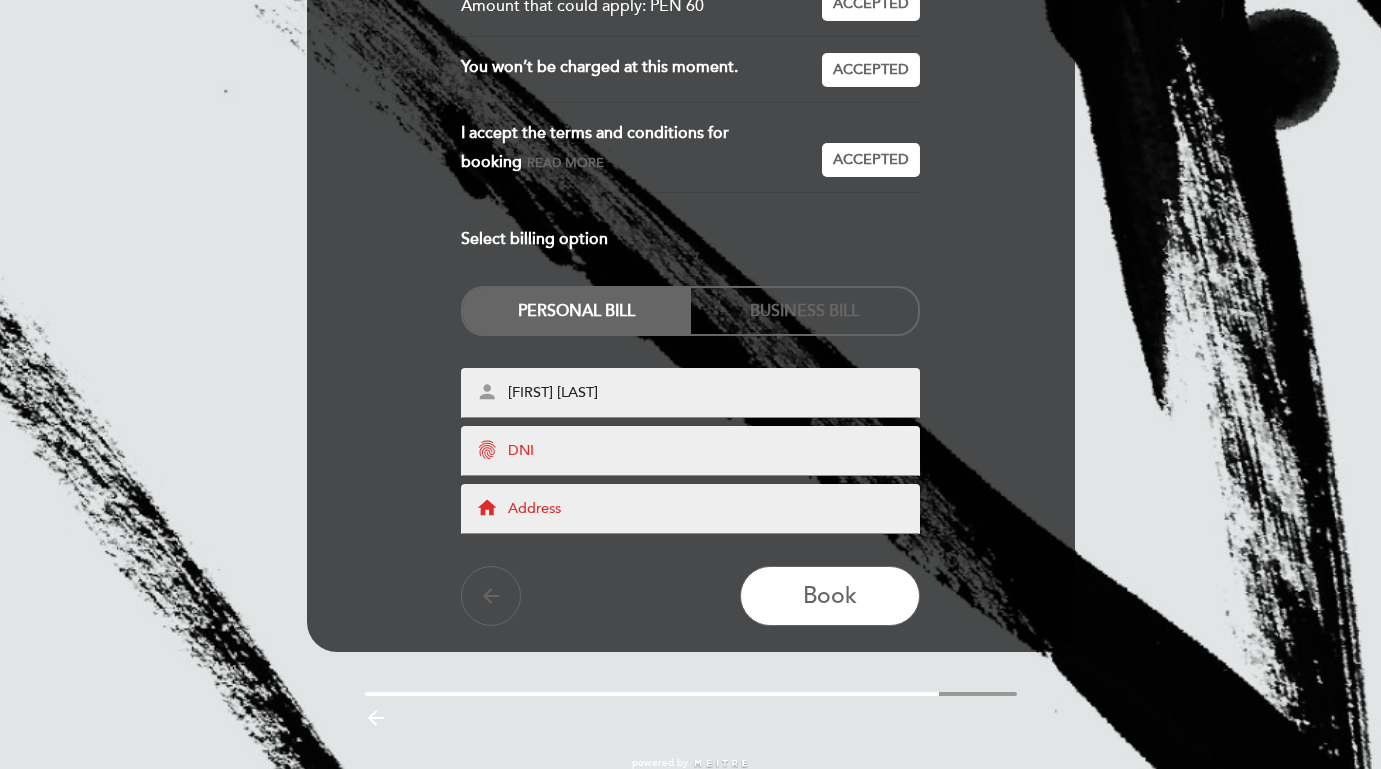 click at bounding box center (714, 509) 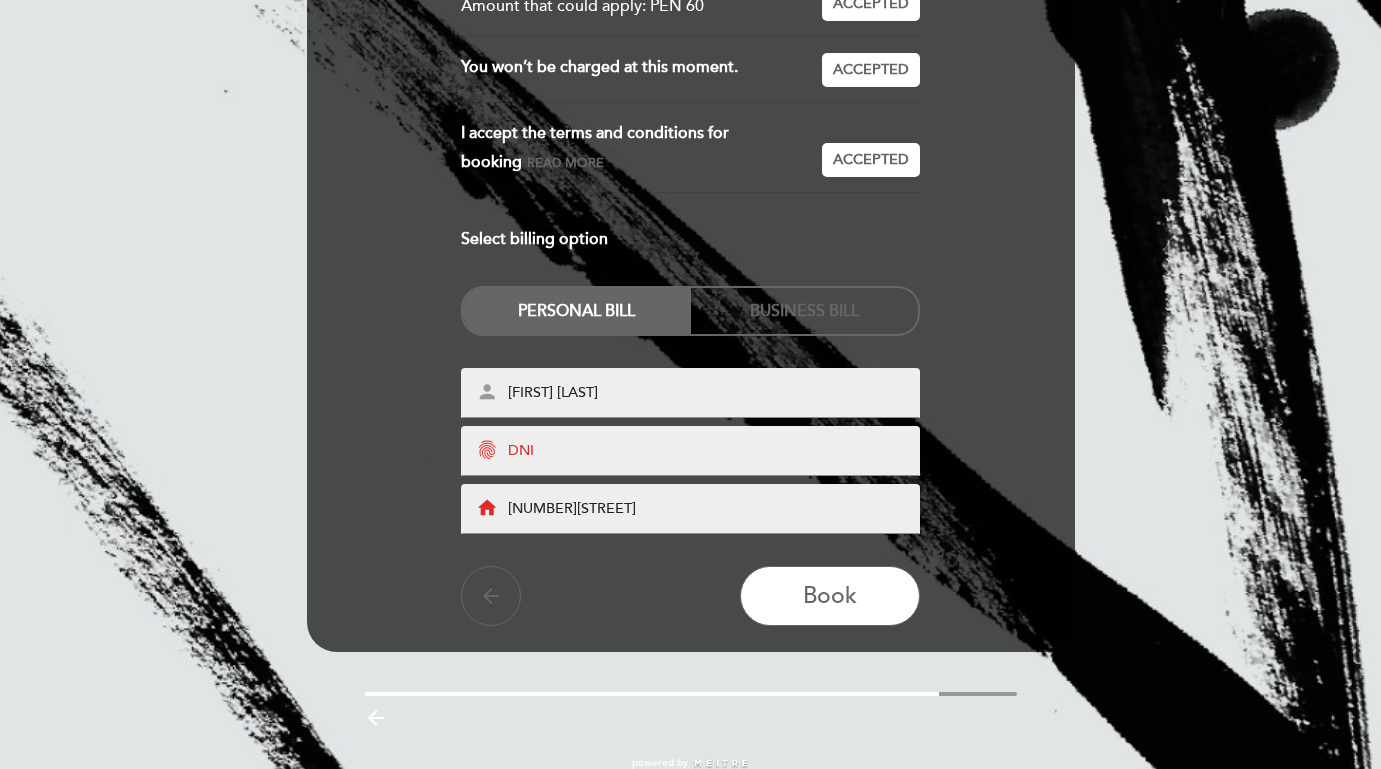 type on "[NUMBER][STREET]" 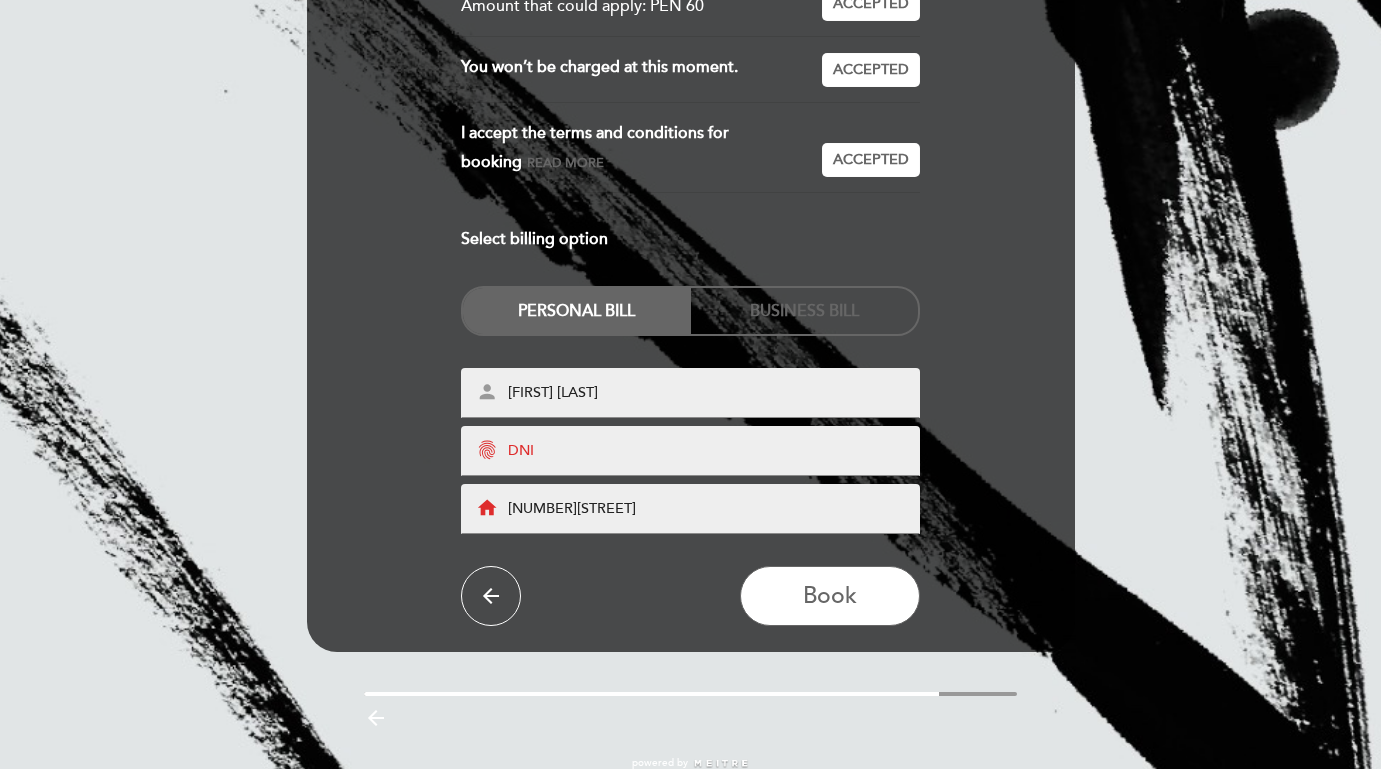 type 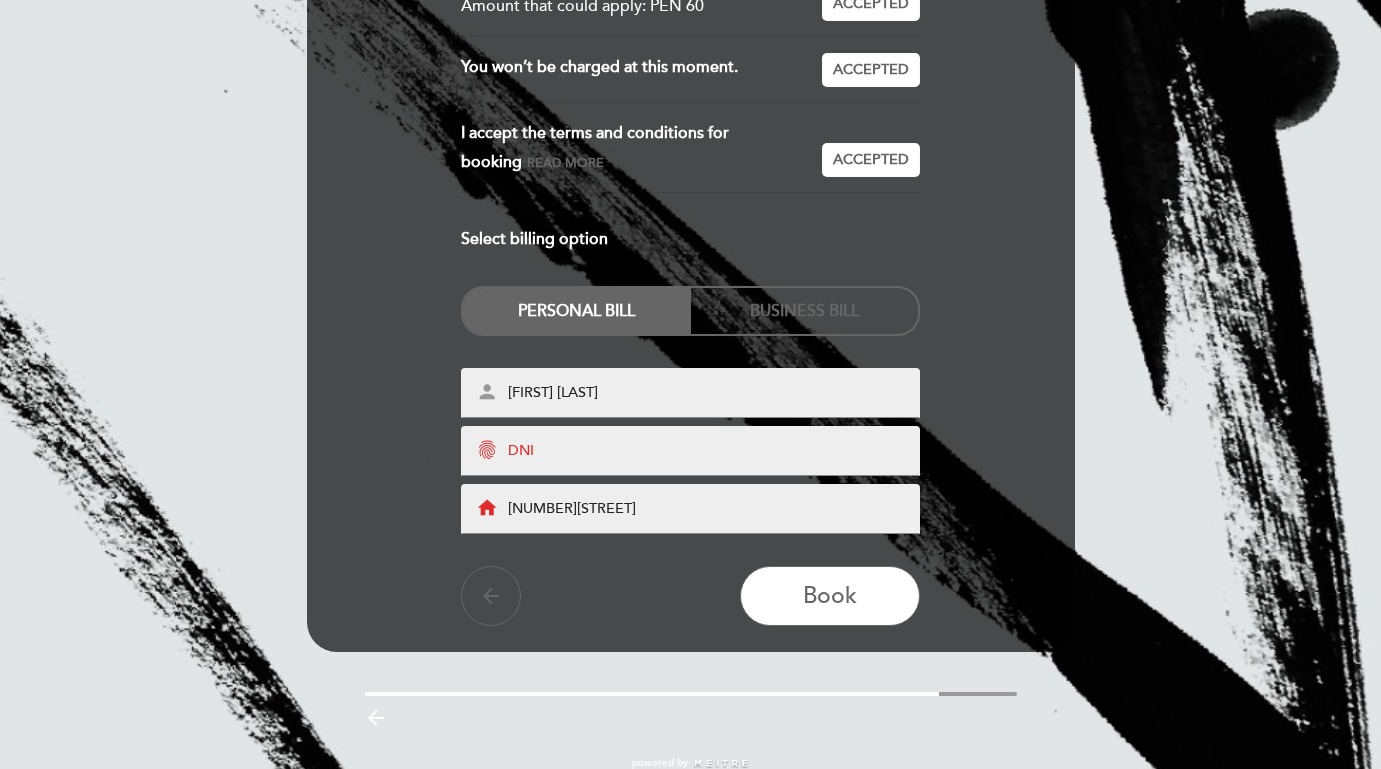 click on "fingerprint" at bounding box center (690, 451) 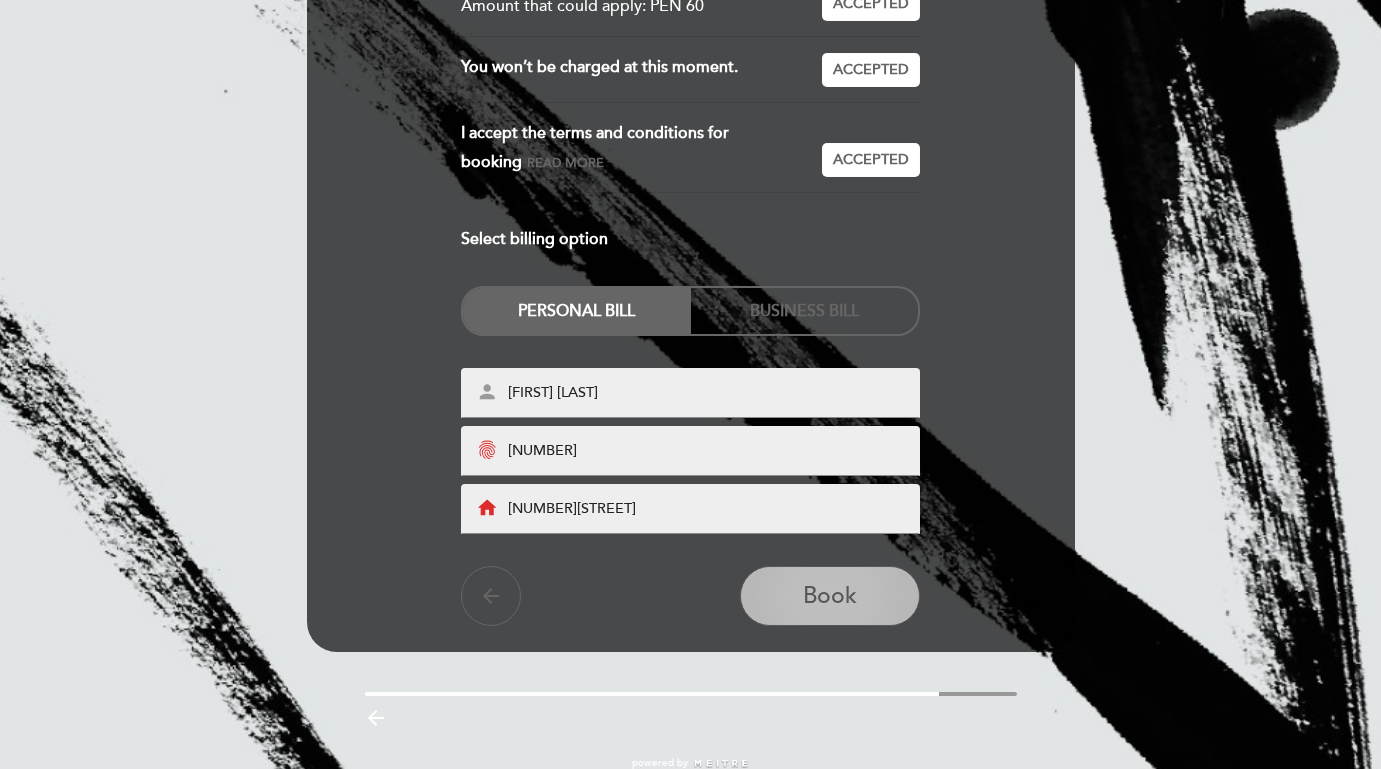 type on "[NUMBER]" 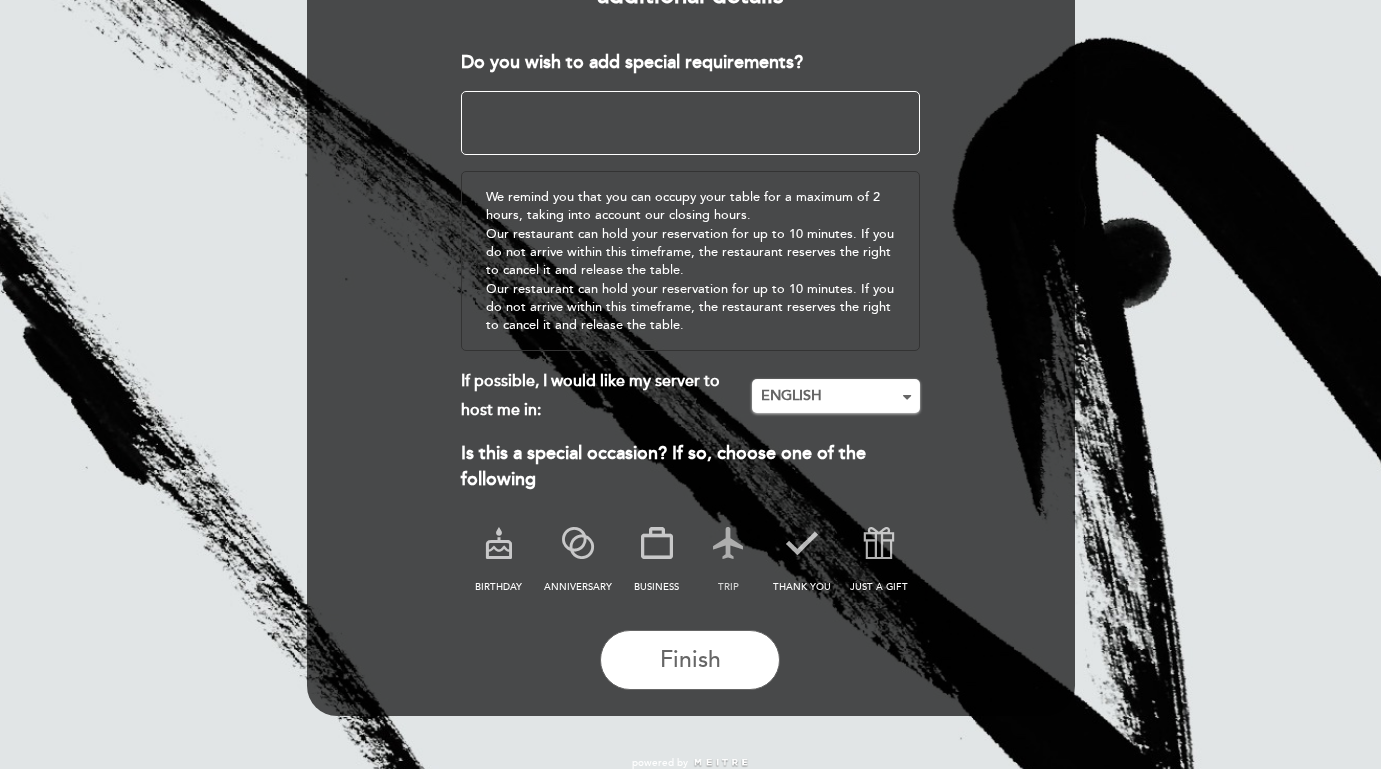scroll, scrollTop: 293, scrollLeft: 0, axis: vertical 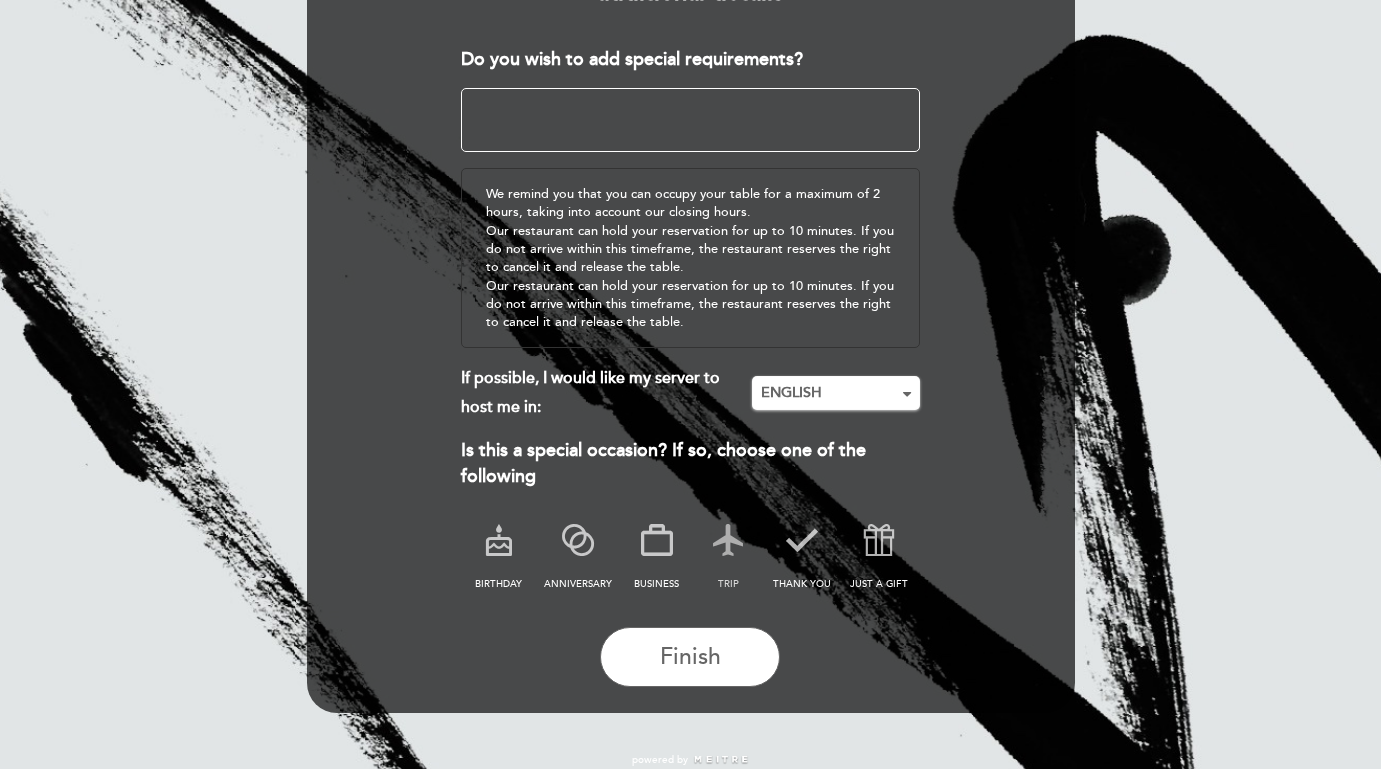 click at bounding box center (728, 540) 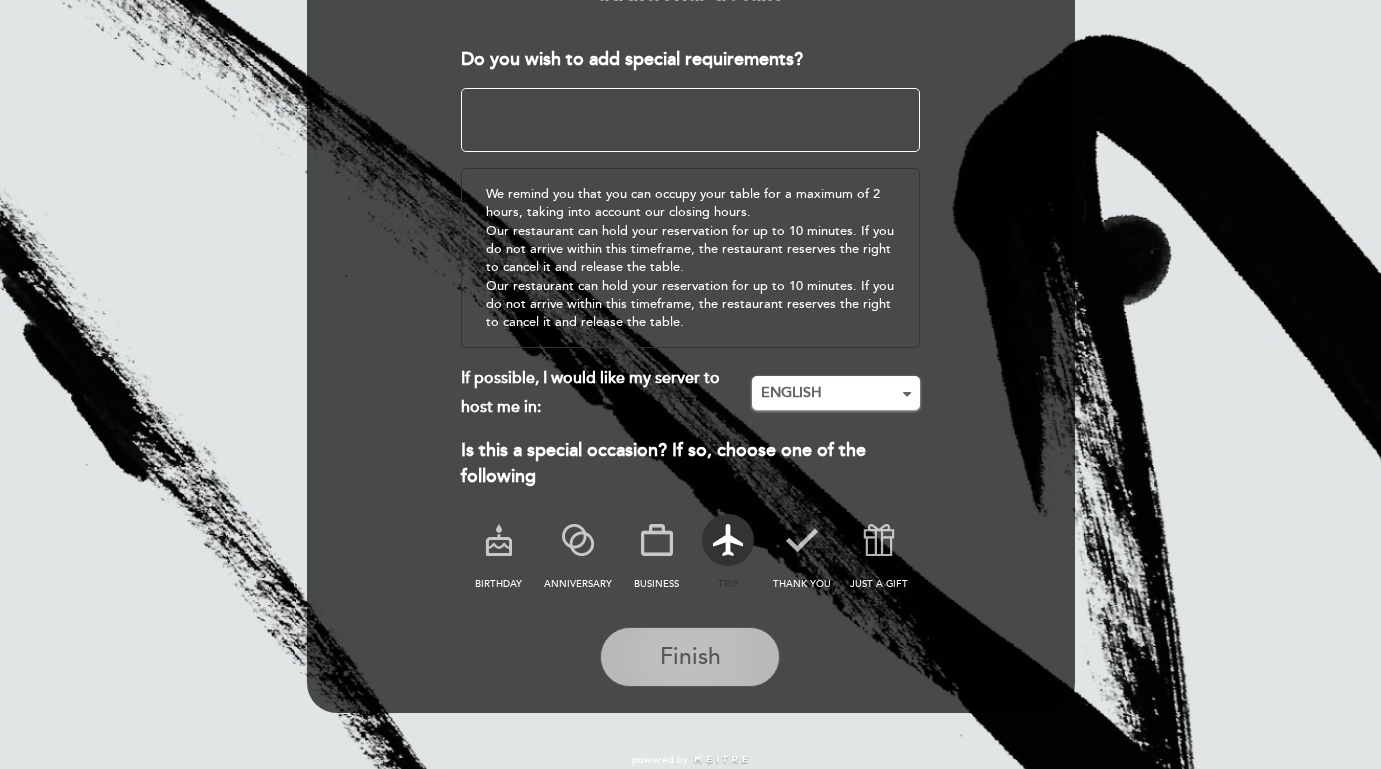click on "Finish" at bounding box center (690, 657) 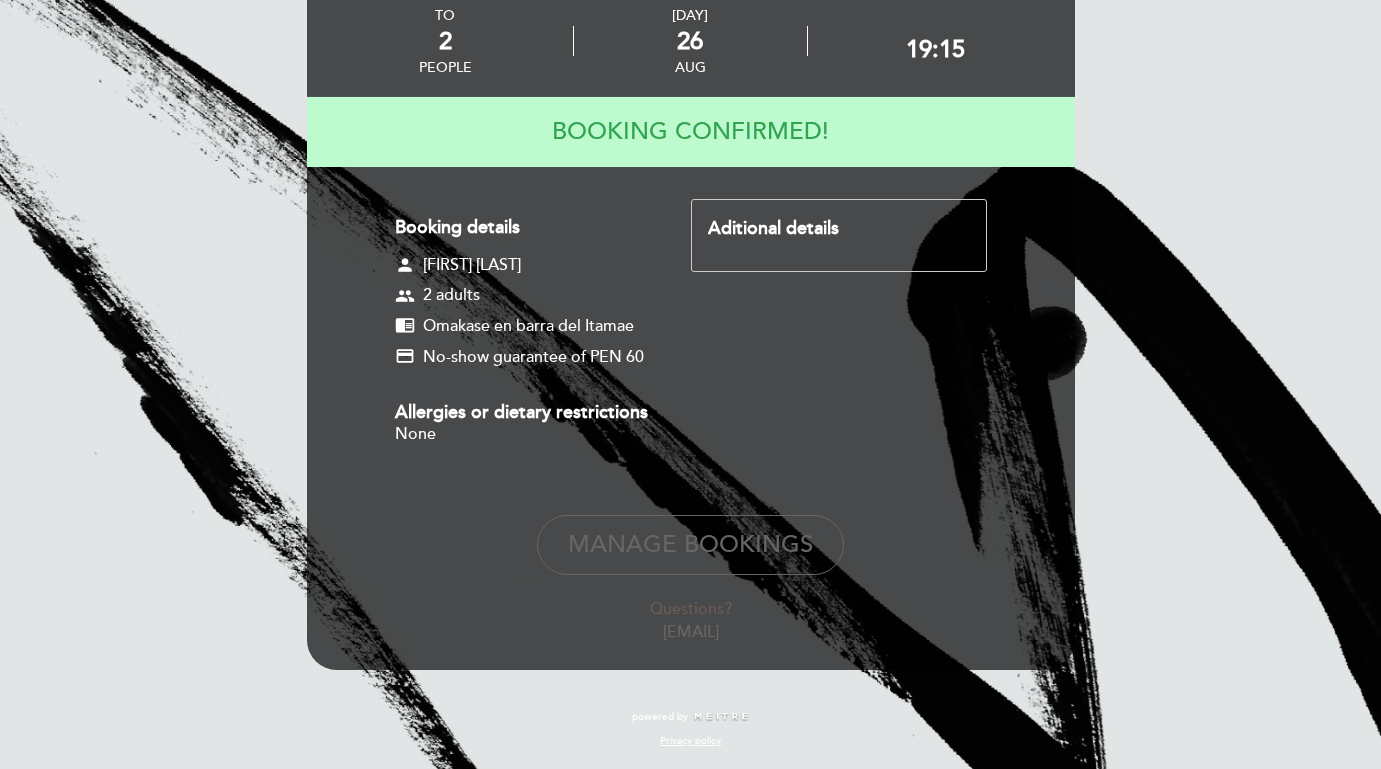 scroll, scrollTop: 128, scrollLeft: 0, axis: vertical 